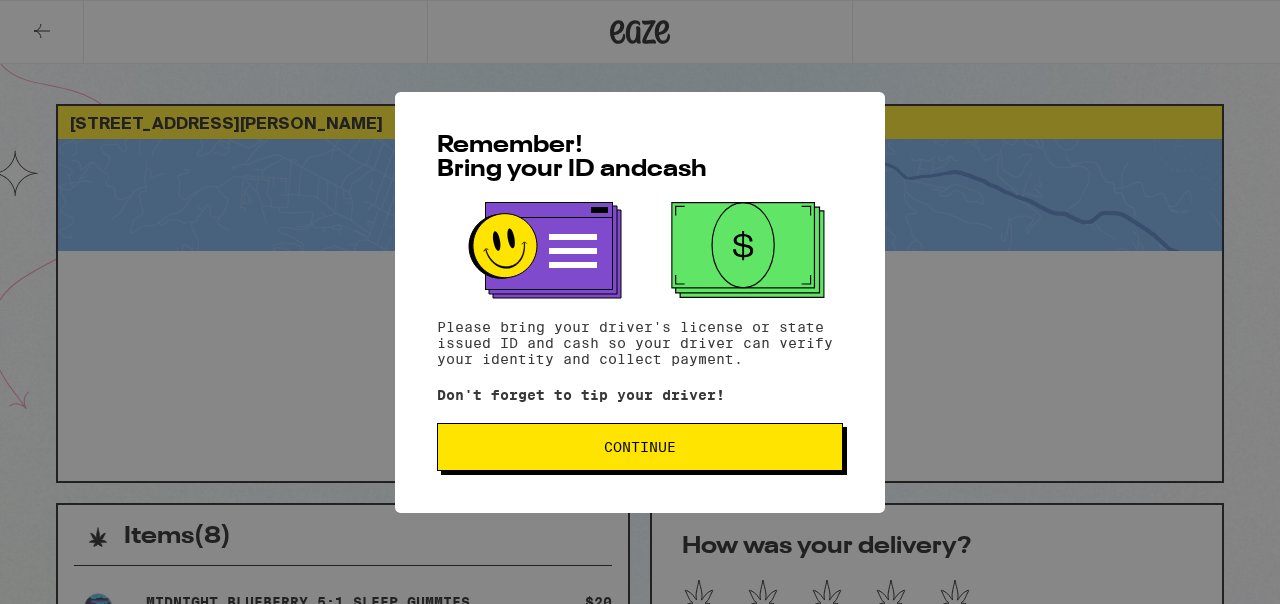 scroll, scrollTop: 0, scrollLeft: 0, axis: both 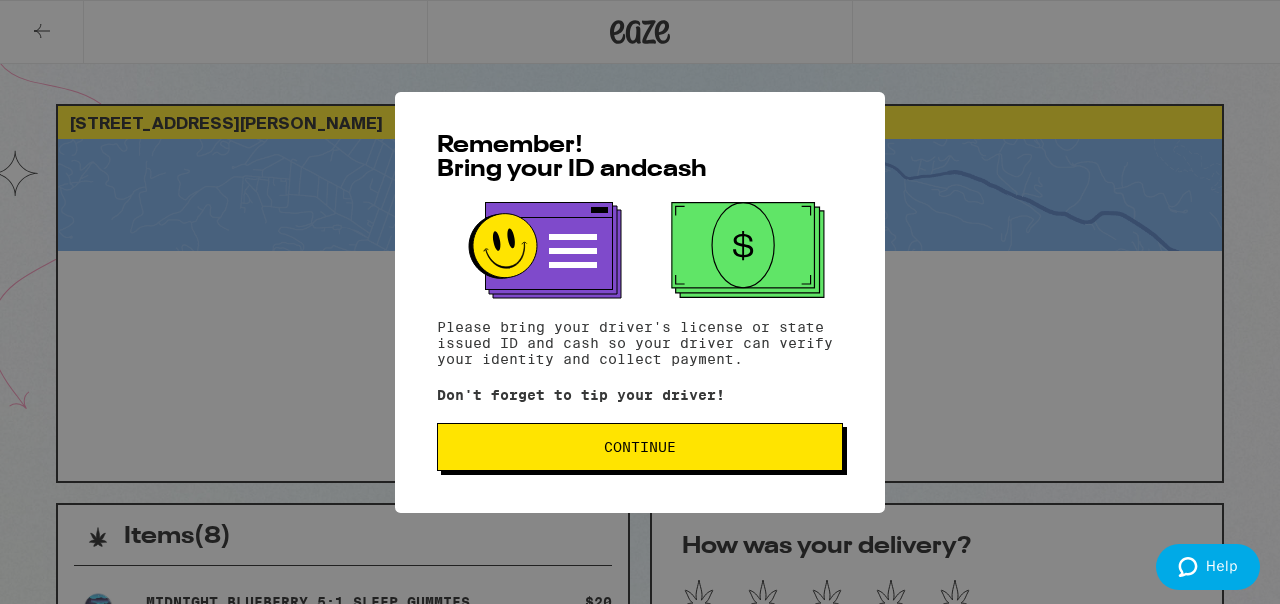 click on "Continue" at bounding box center (640, 447) 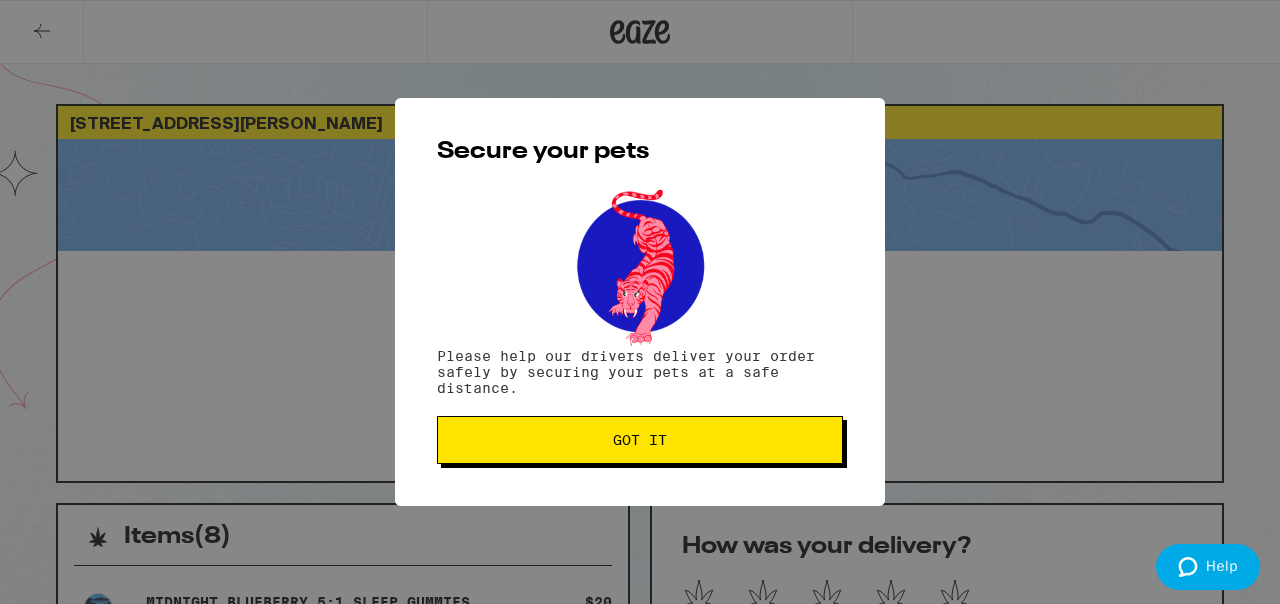 click on "Got it" at bounding box center (640, 440) 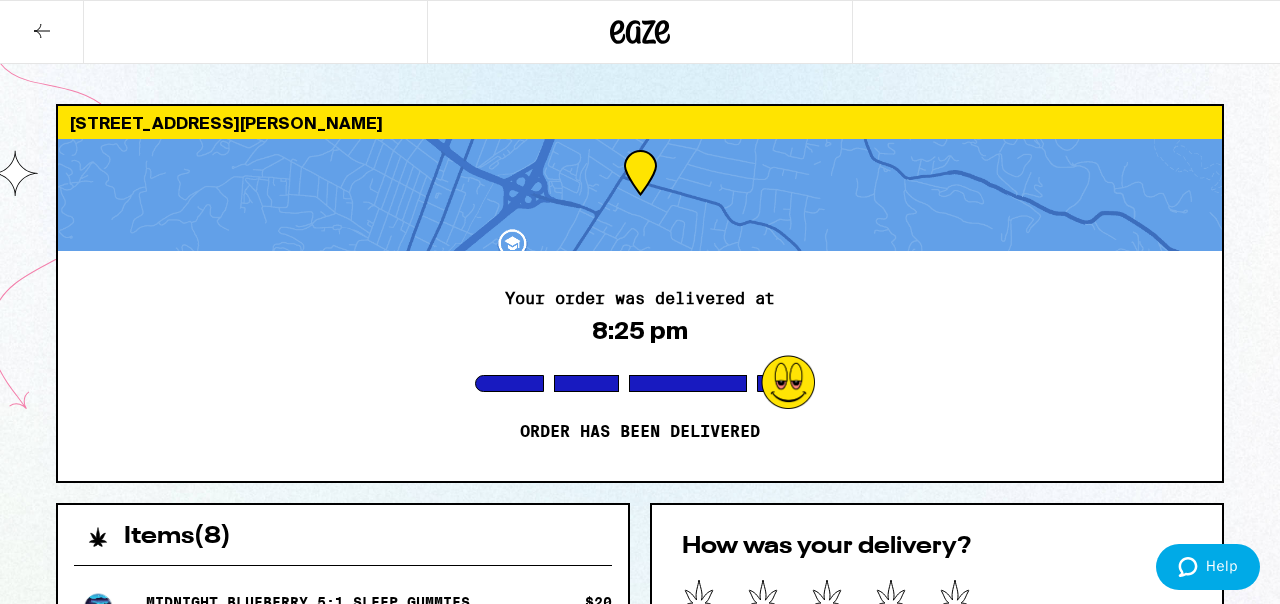 scroll, scrollTop: 0, scrollLeft: 0, axis: both 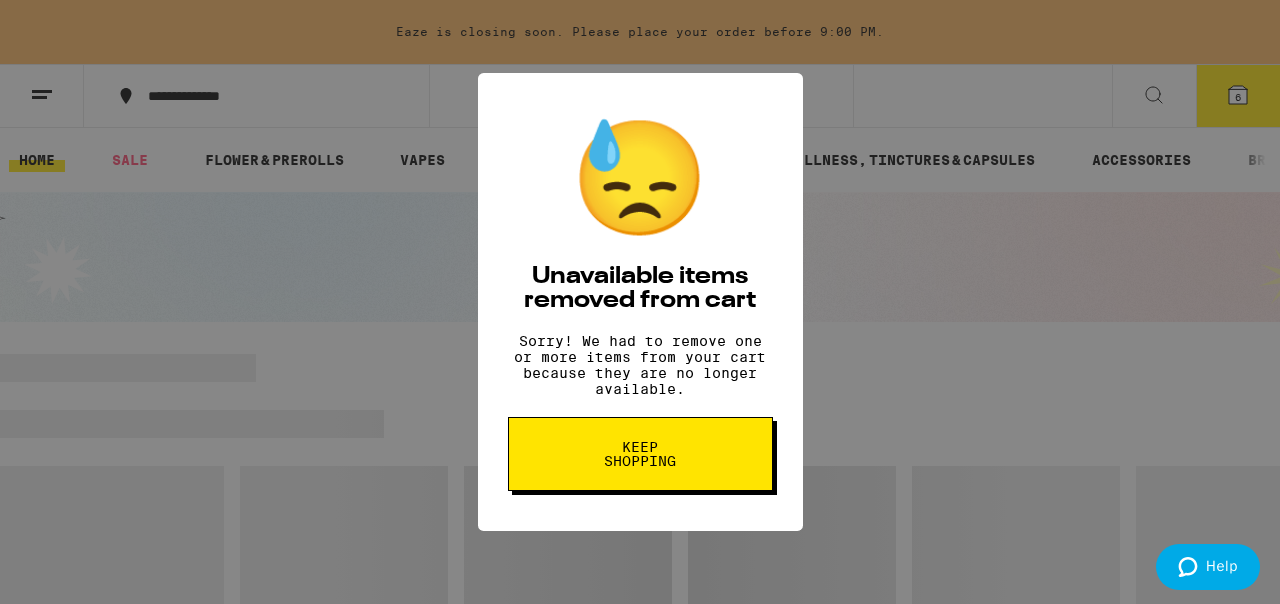 click on "Keep Shopping" at bounding box center [640, 454] 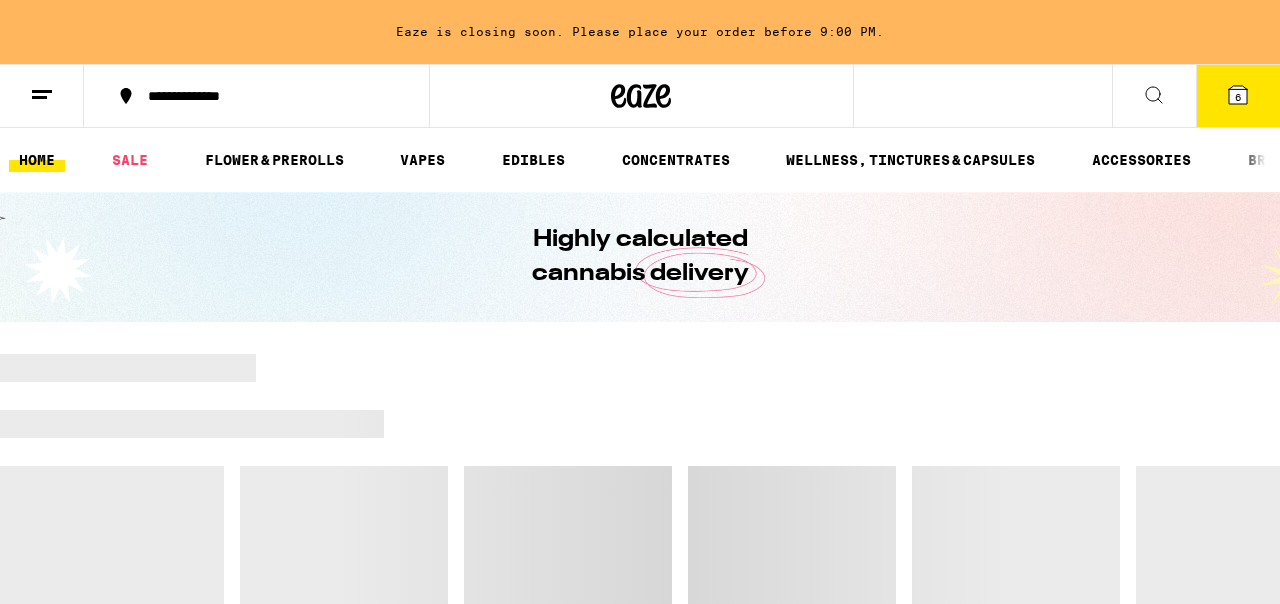 scroll, scrollTop: 0, scrollLeft: 0, axis: both 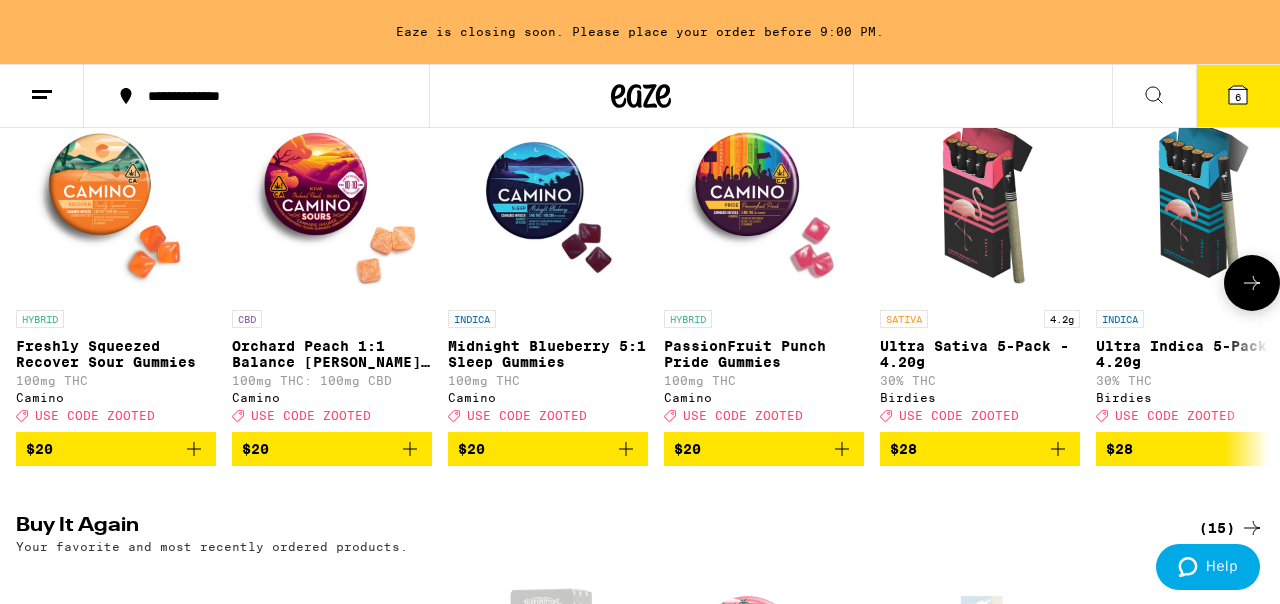 click 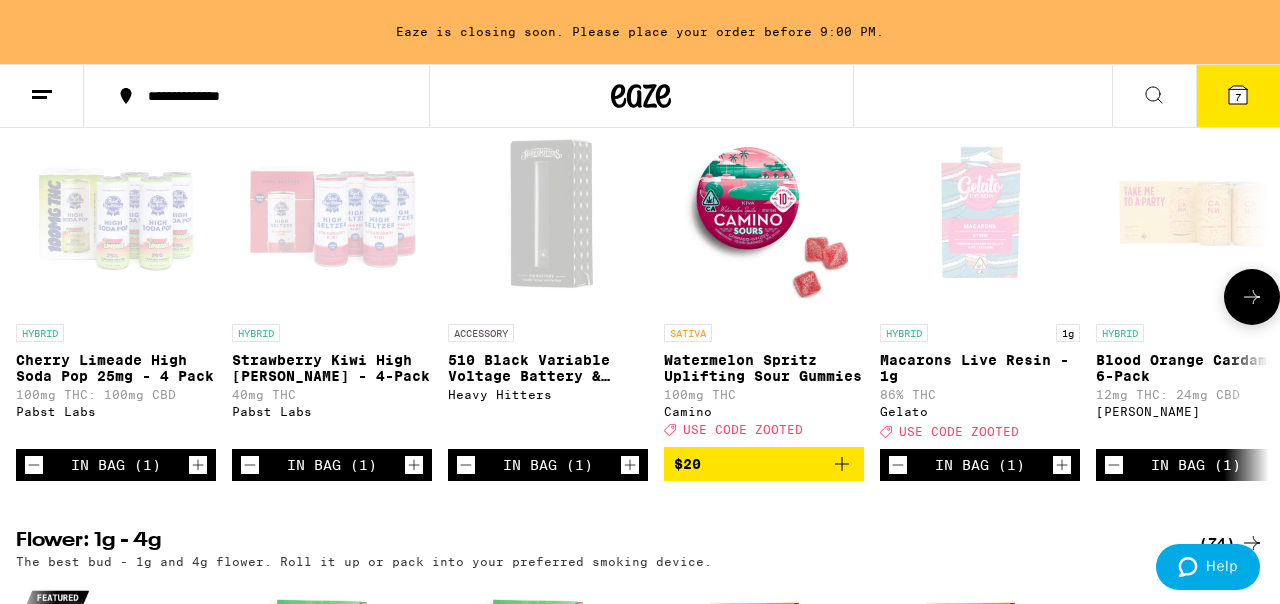scroll, scrollTop: 754, scrollLeft: 0, axis: vertical 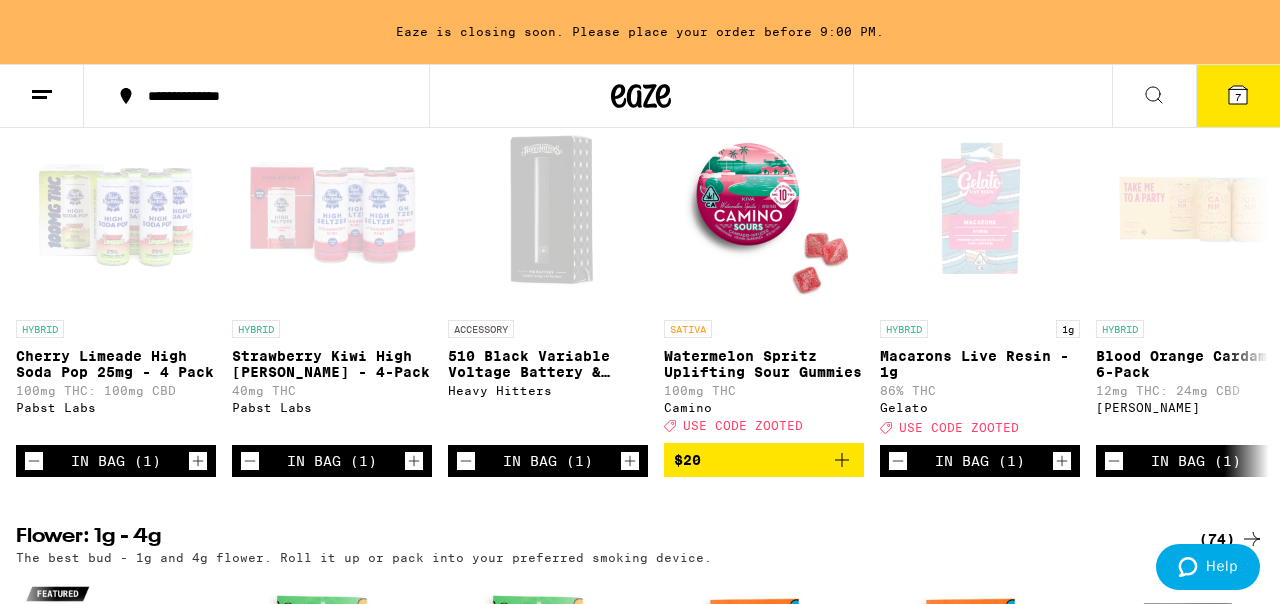 click on "Eaze is closing soon. Please place your order before 9:00 PM." at bounding box center (640, 32) 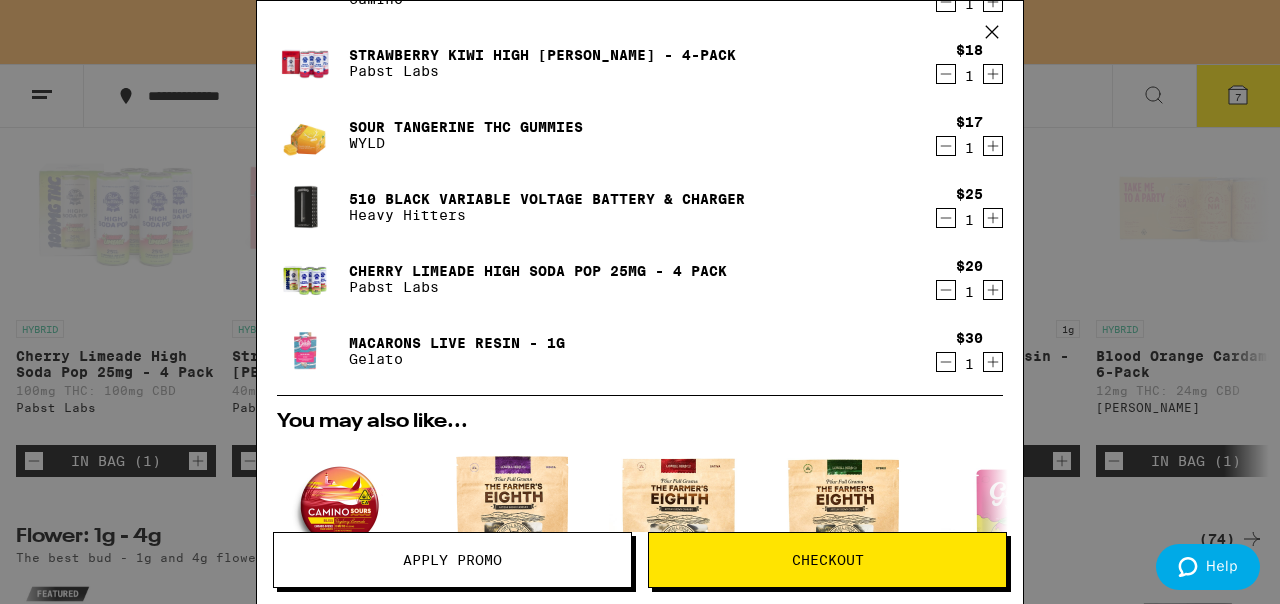scroll, scrollTop: 242, scrollLeft: 0, axis: vertical 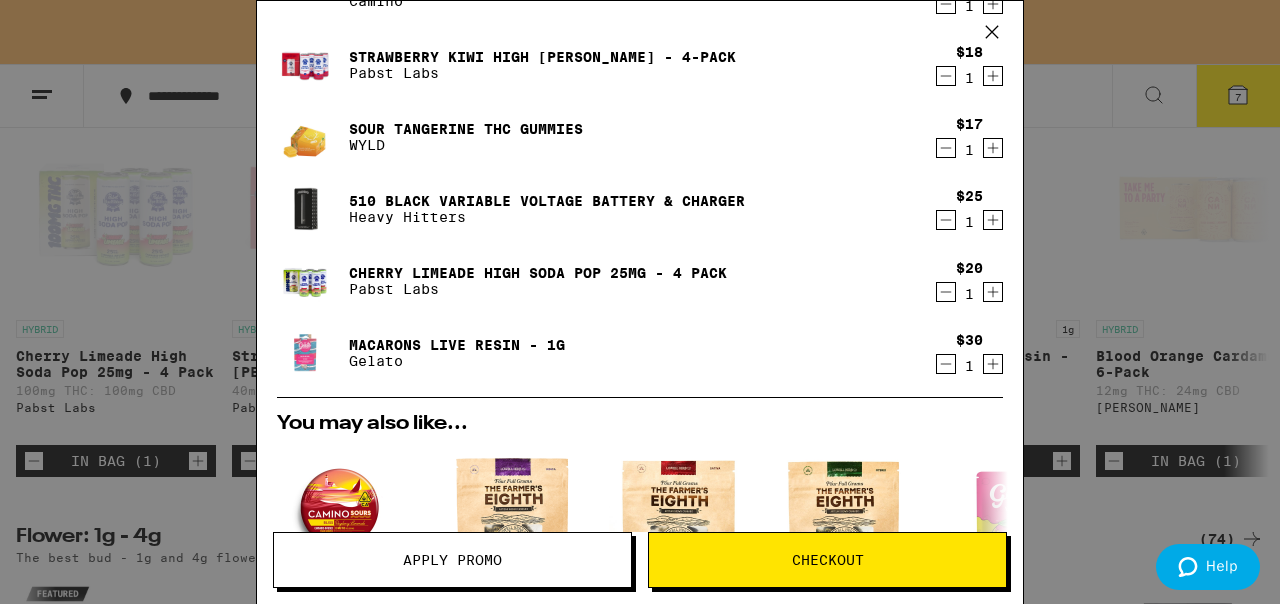 click 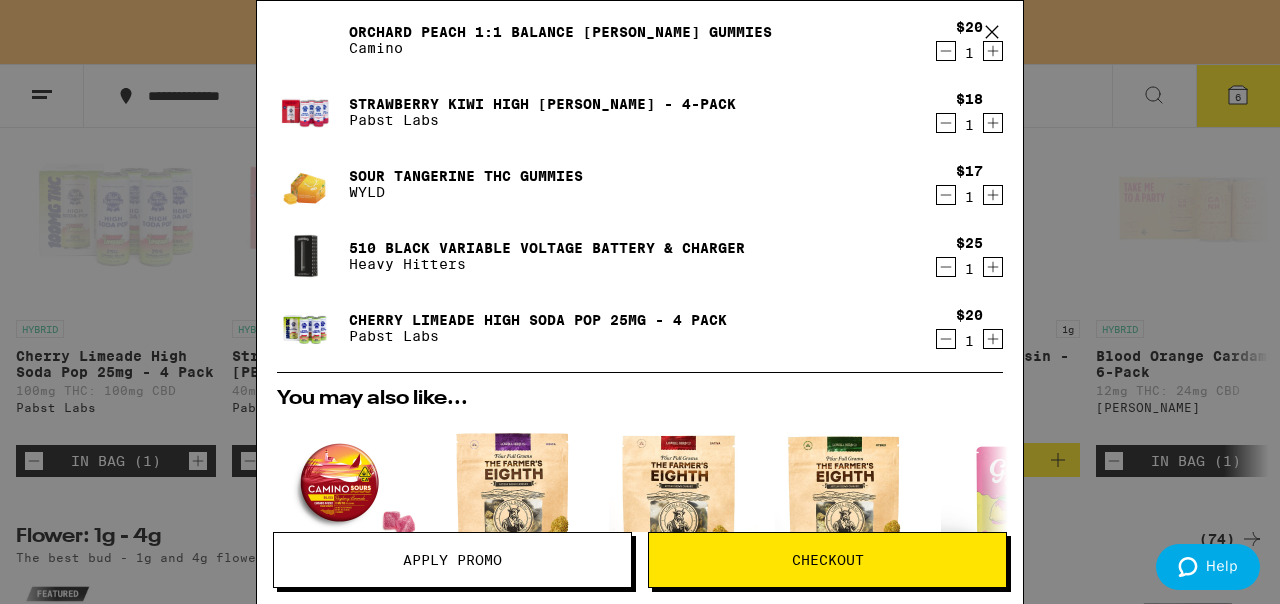 scroll, scrollTop: 193, scrollLeft: 0, axis: vertical 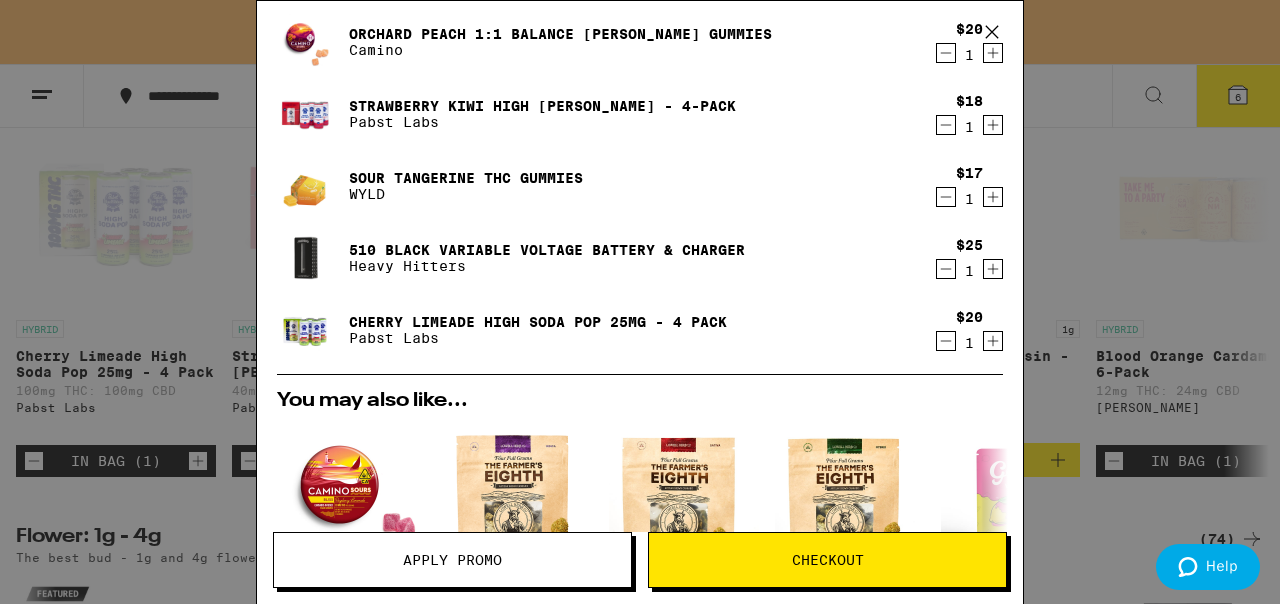 click 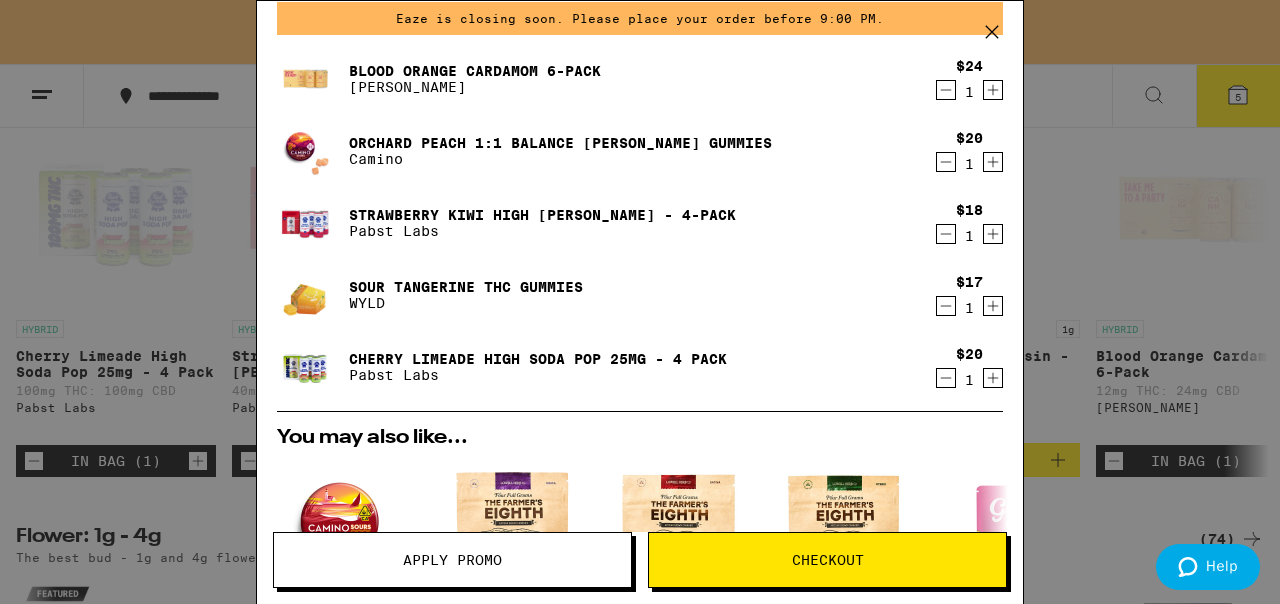 scroll, scrollTop: 78, scrollLeft: 0, axis: vertical 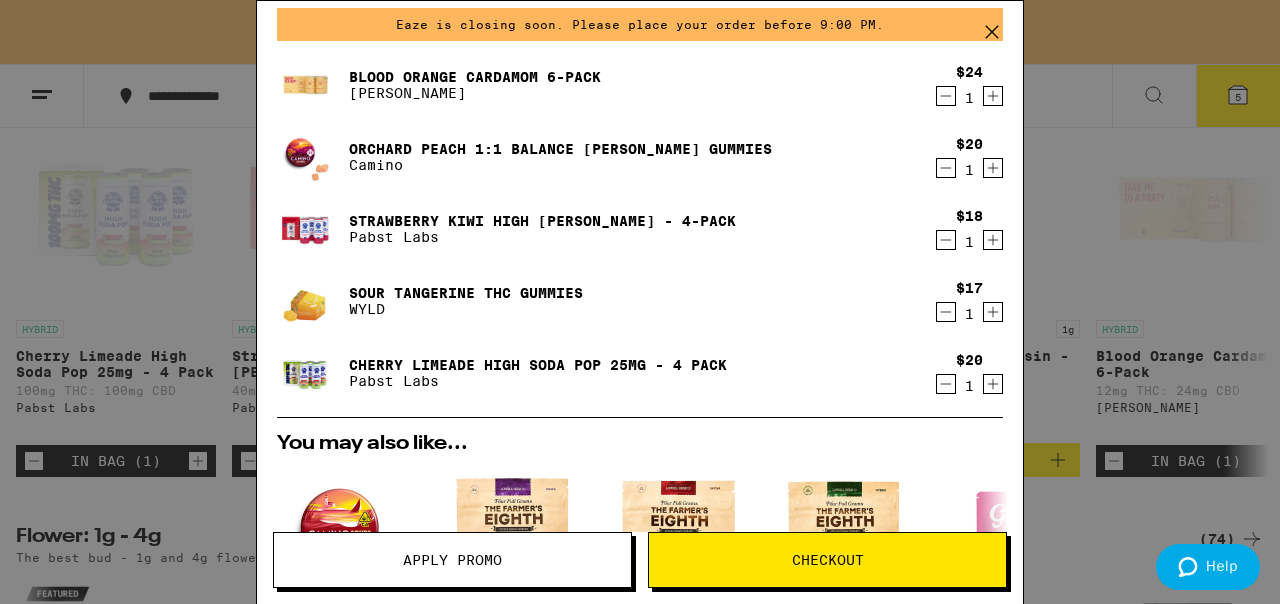 click 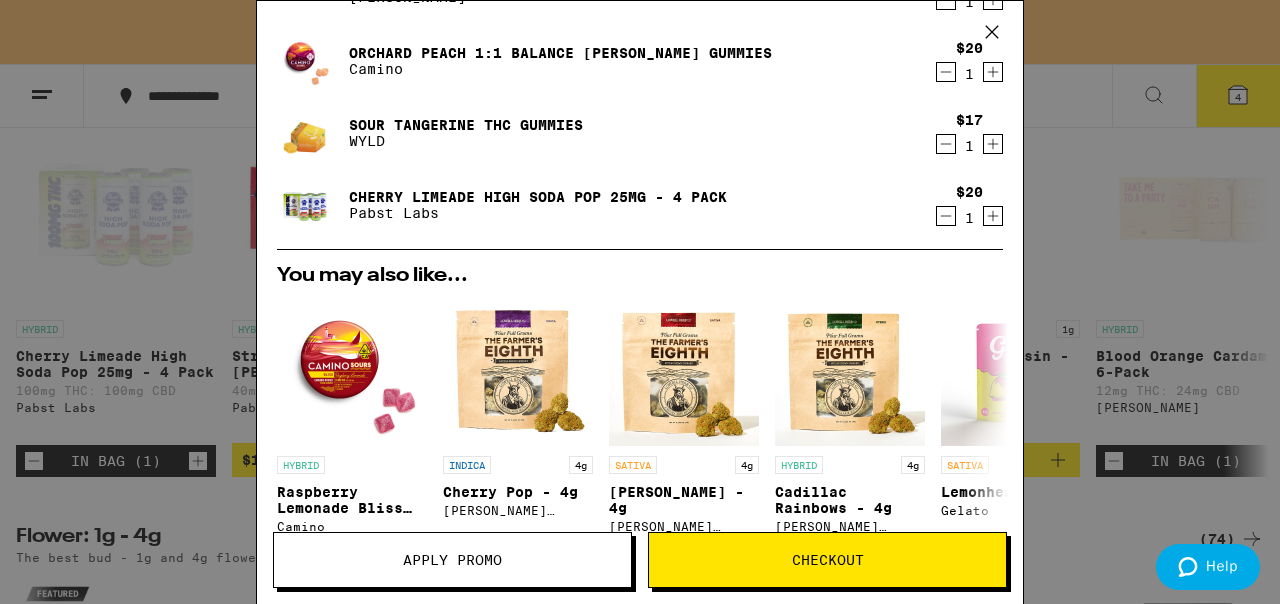 scroll, scrollTop: 193, scrollLeft: 0, axis: vertical 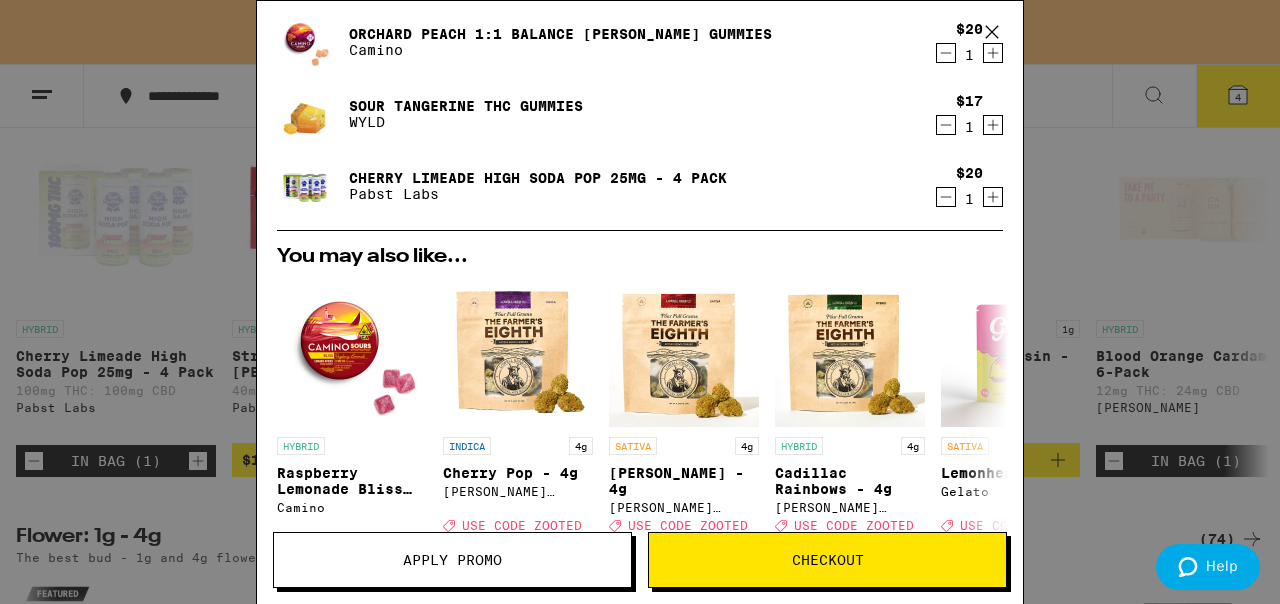 click on "Checkout" at bounding box center [827, 560] 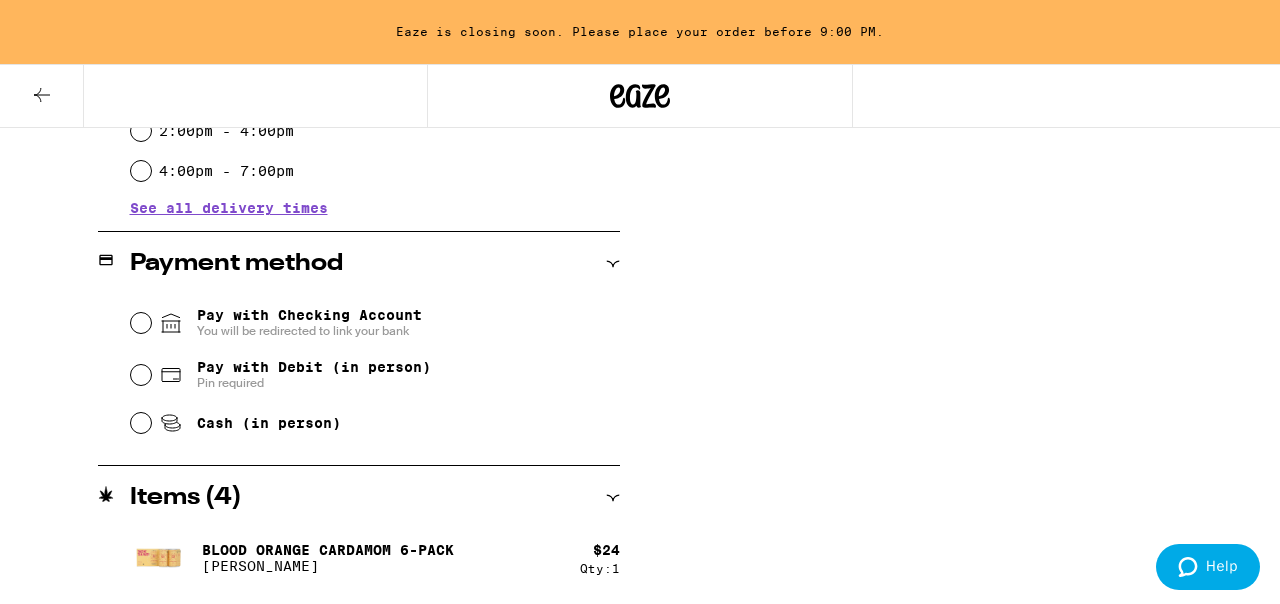 scroll, scrollTop: 812, scrollLeft: 0, axis: vertical 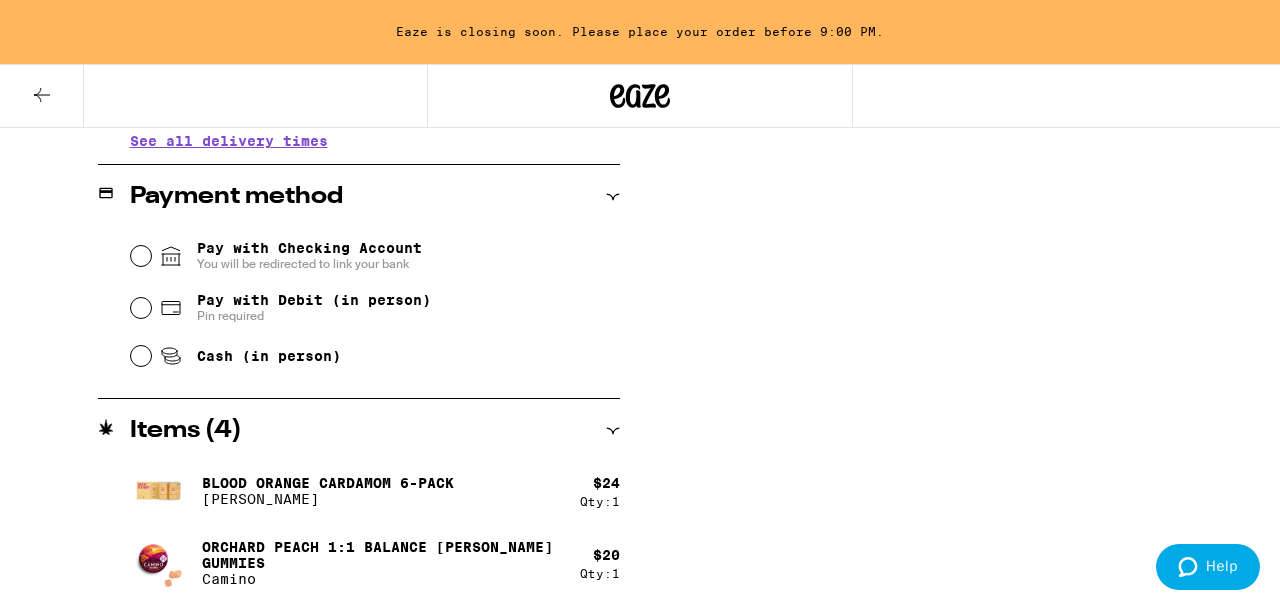 click on "Cash (in person)" at bounding box center (250, 356) 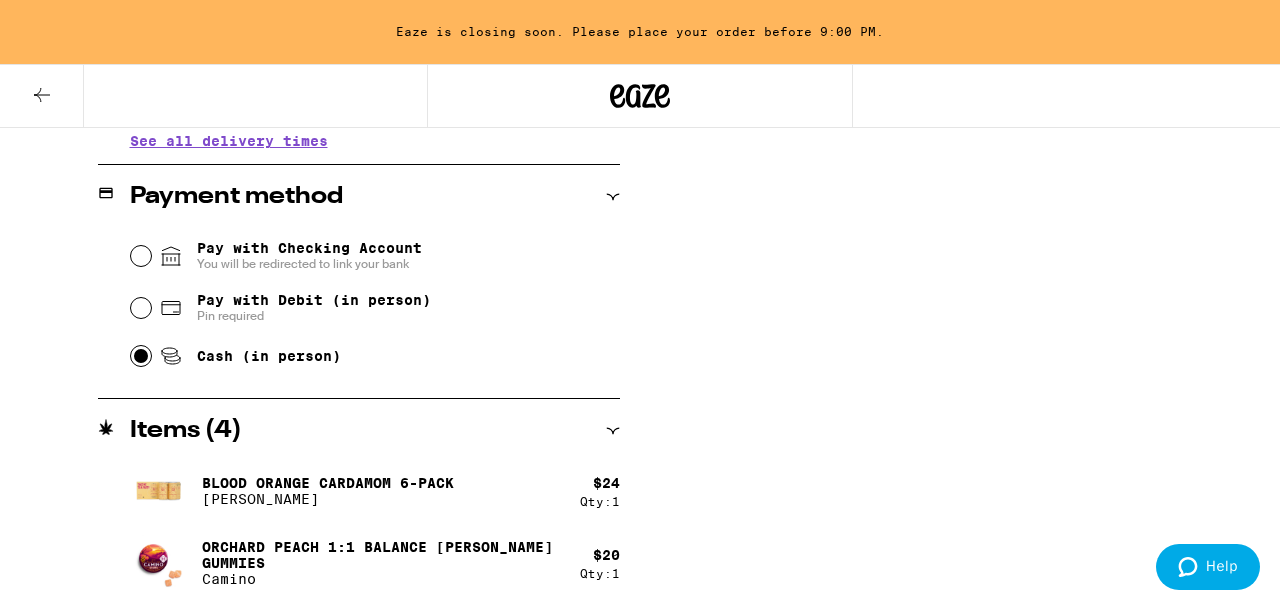 click on "Cash (in person)" at bounding box center [141, 356] 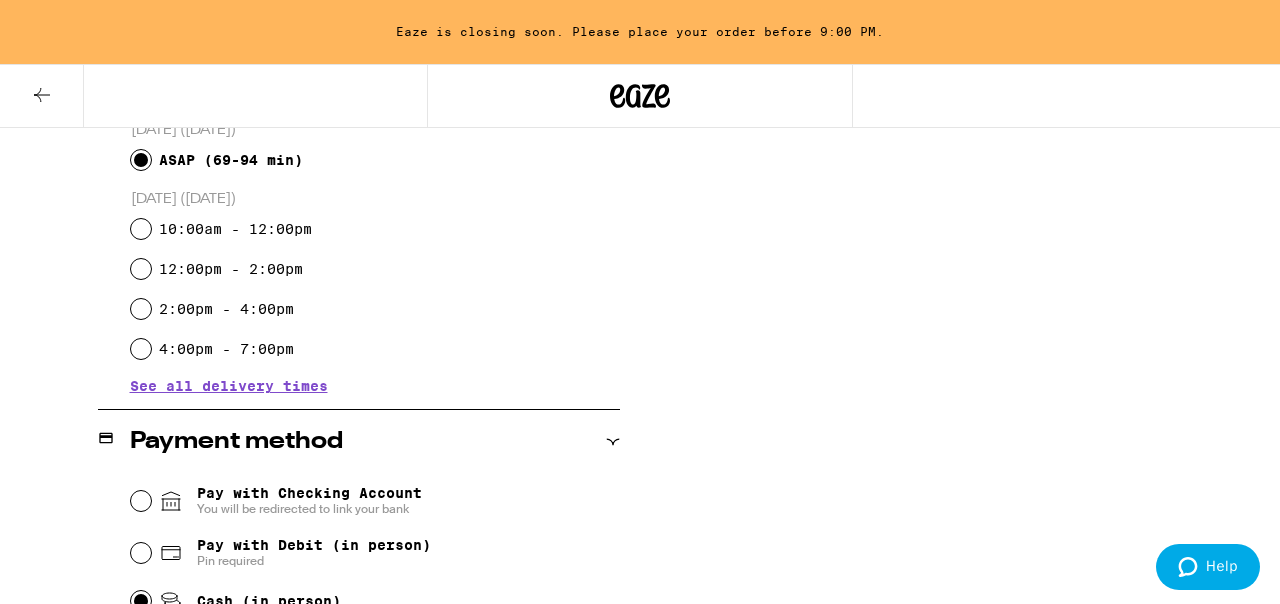 scroll, scrollTop: 960, scrollLeft: 0, axis: vertical 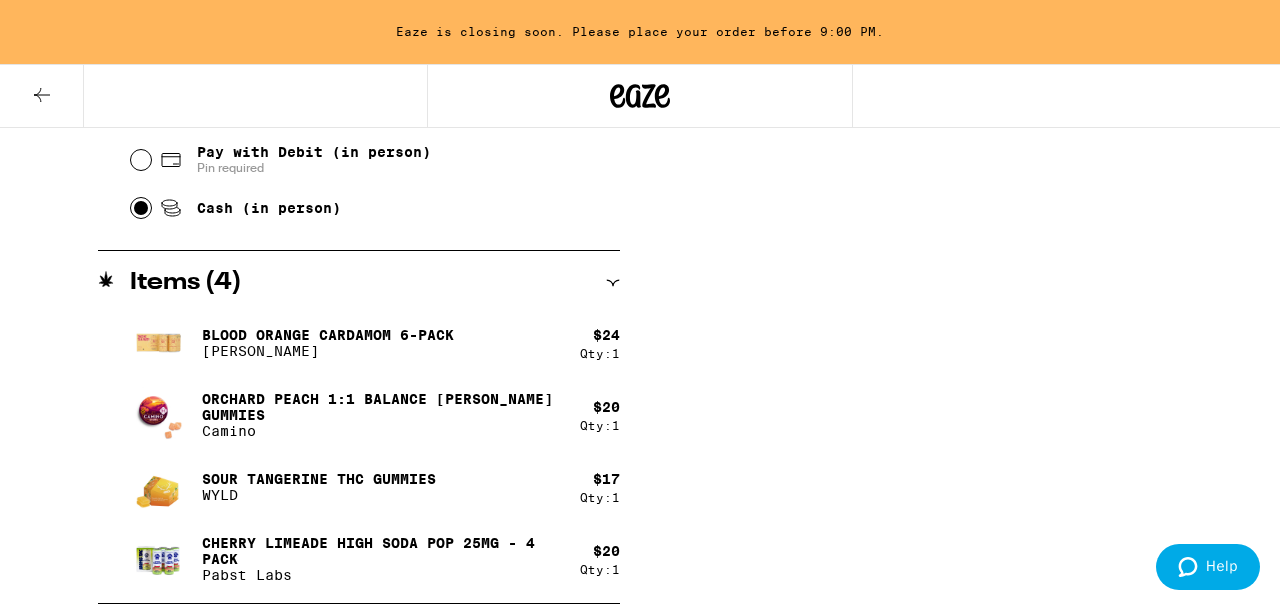 click 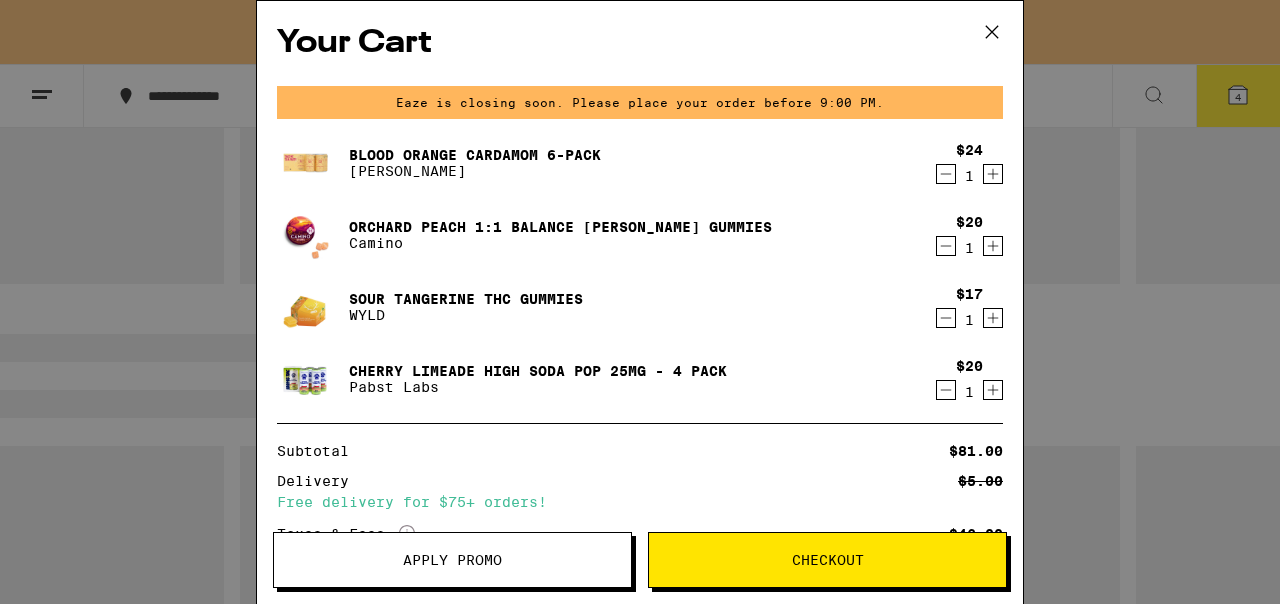 scroll, scrollTop: 0, scrollLeft: 0, axis: both 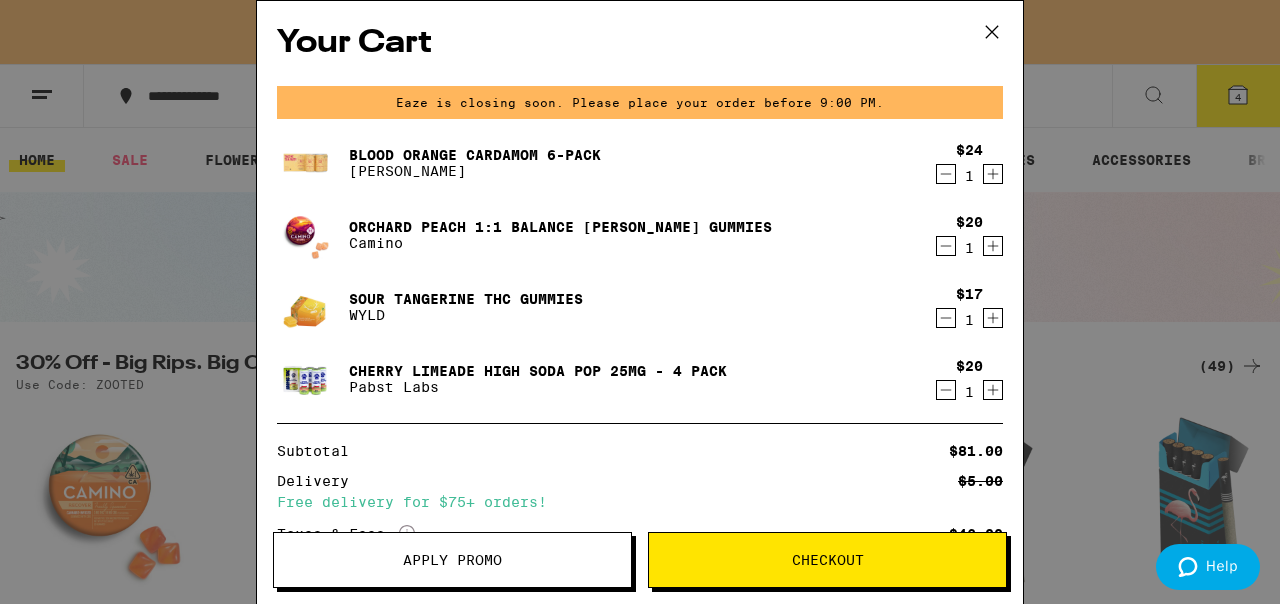 click 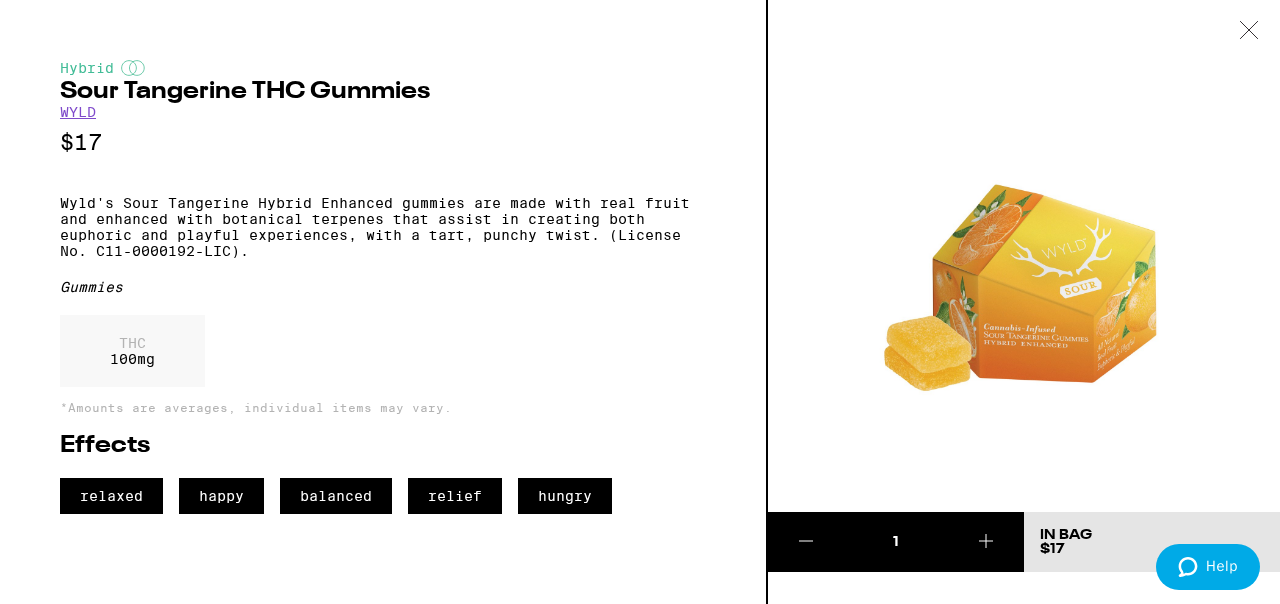 click at bounding box center [1249, 31] 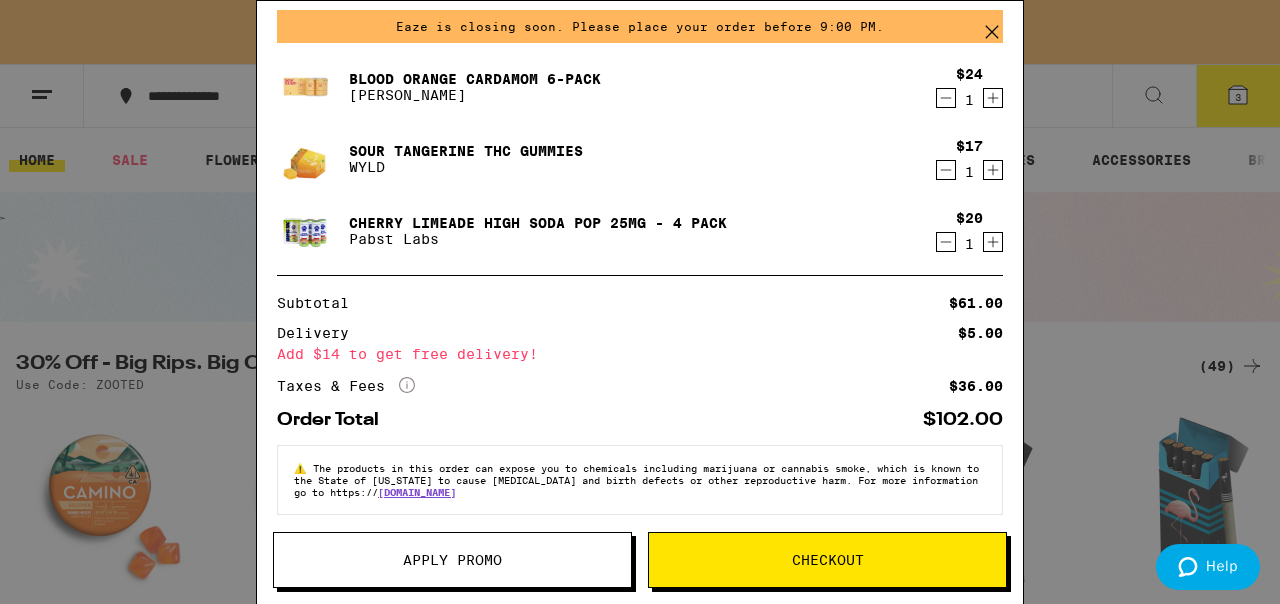 scroll, scrollTop: 87, scrollLeft: 0, axis: vertical 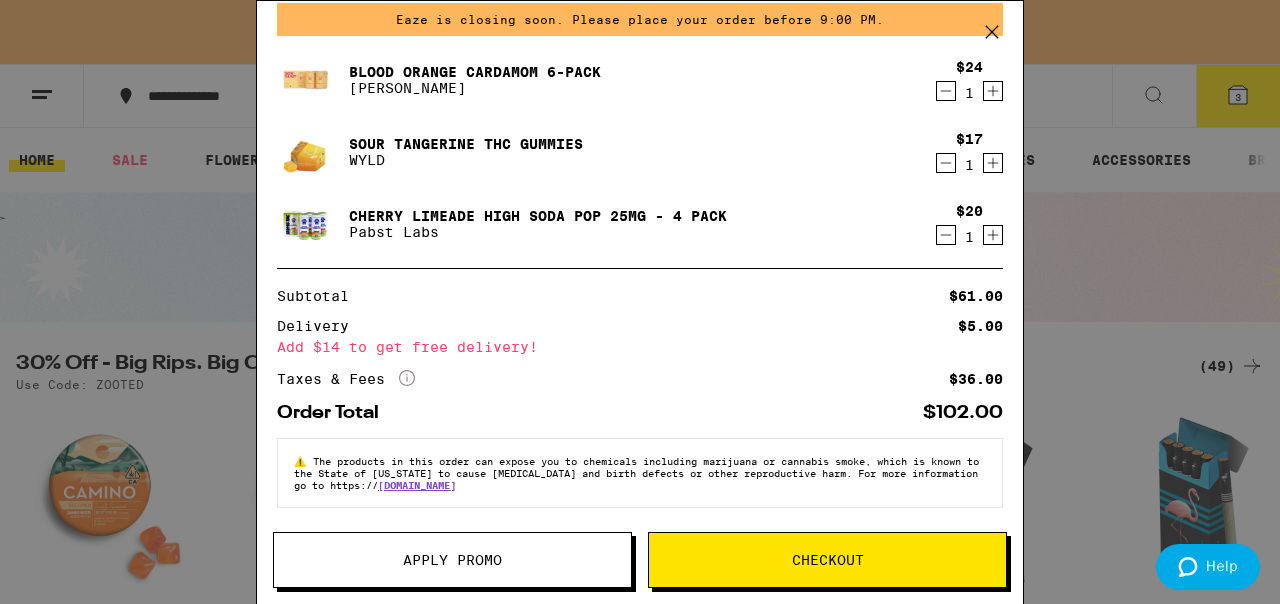 click 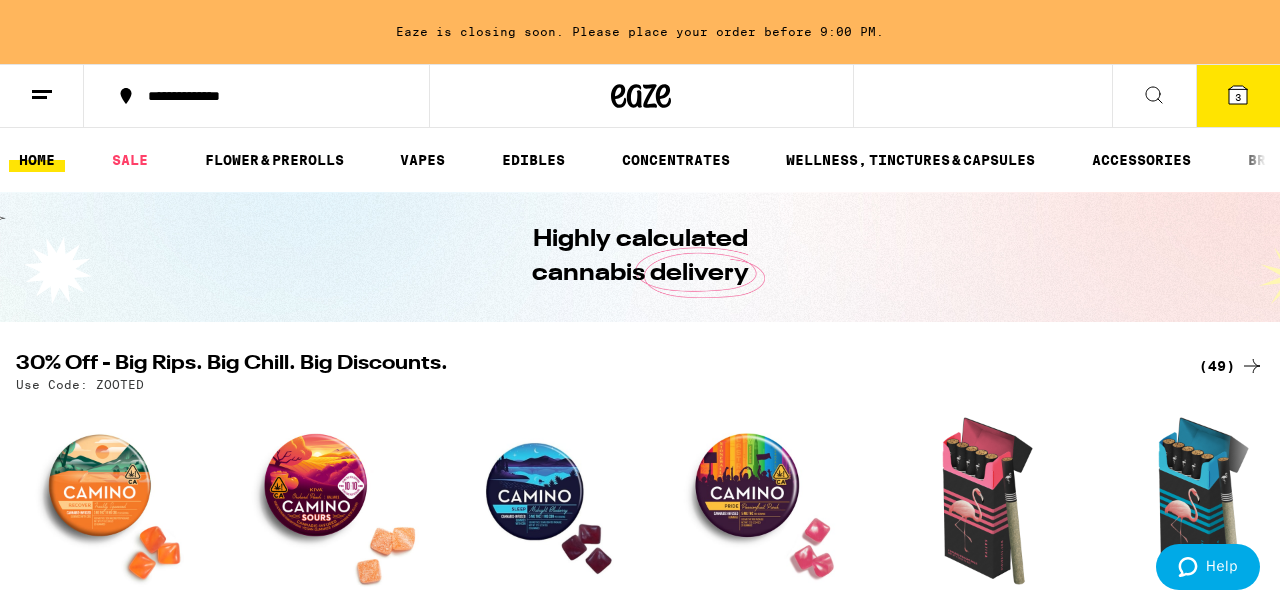 scroll, scrollTop: 0, scrollLeft: 0, axis: both 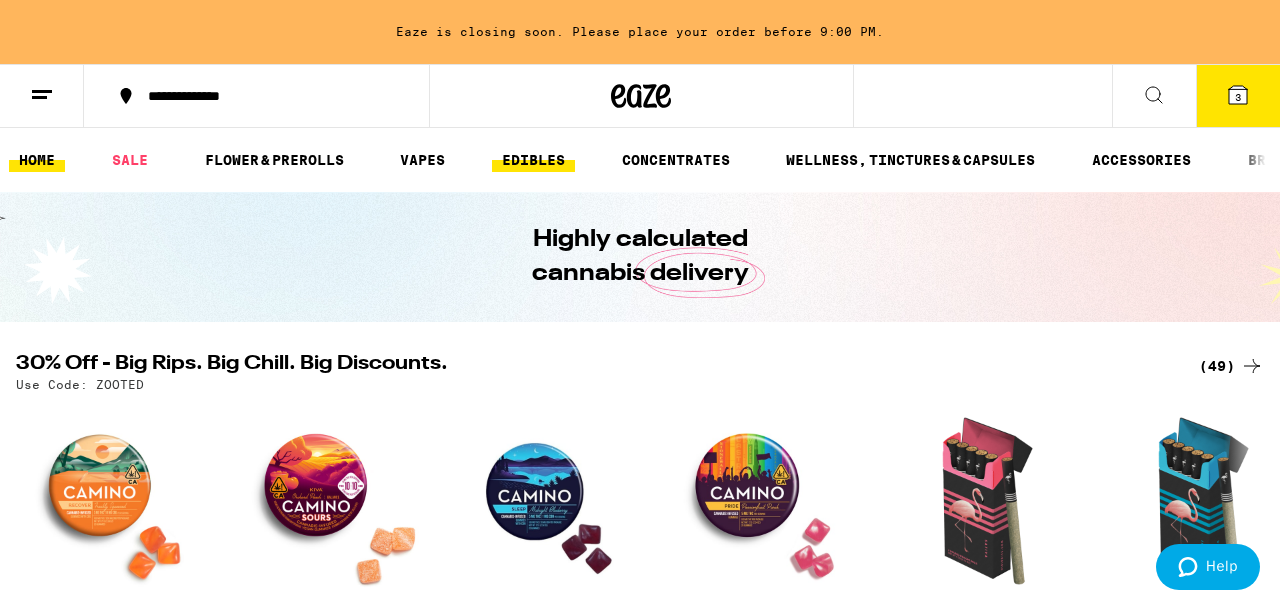 click on "EDIBLES" at bounding box center (533, 160) 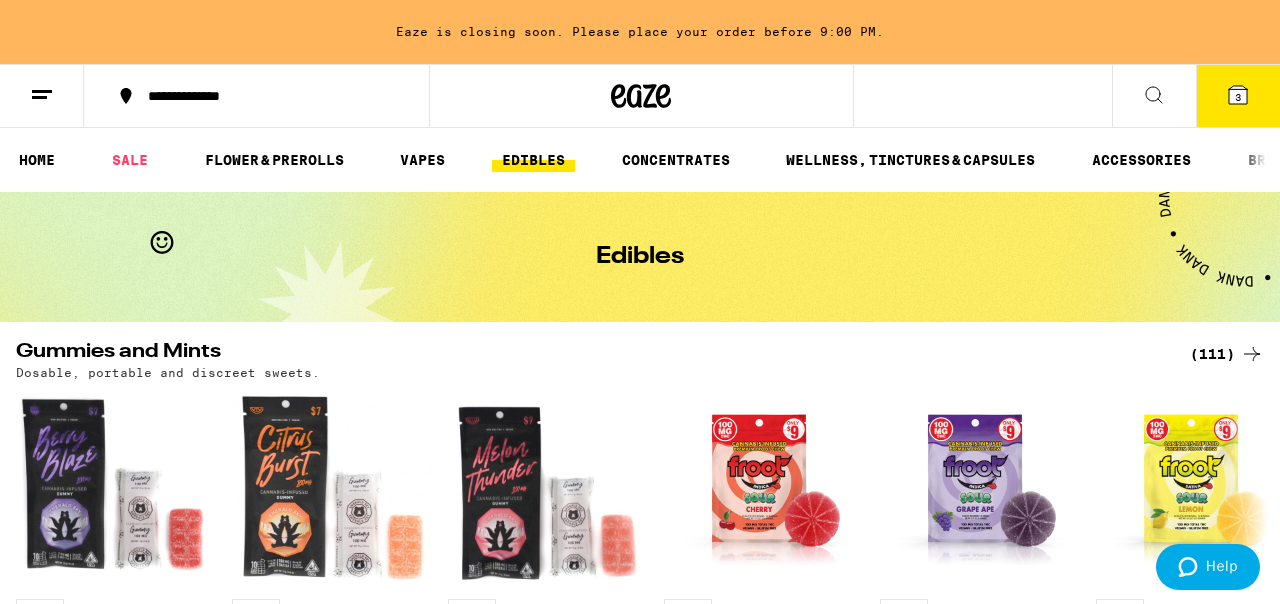 scroll, scrollTop: 114, scrollLeft: 0, axis: vertical 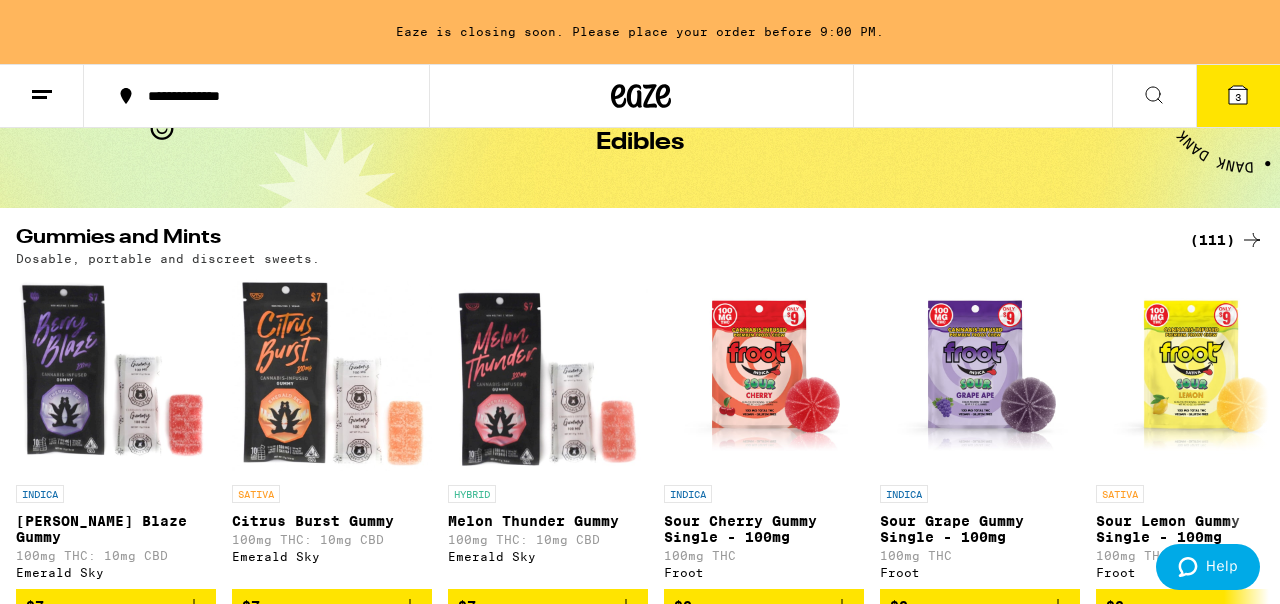 click on "**********" at bounding box center [640, 882] 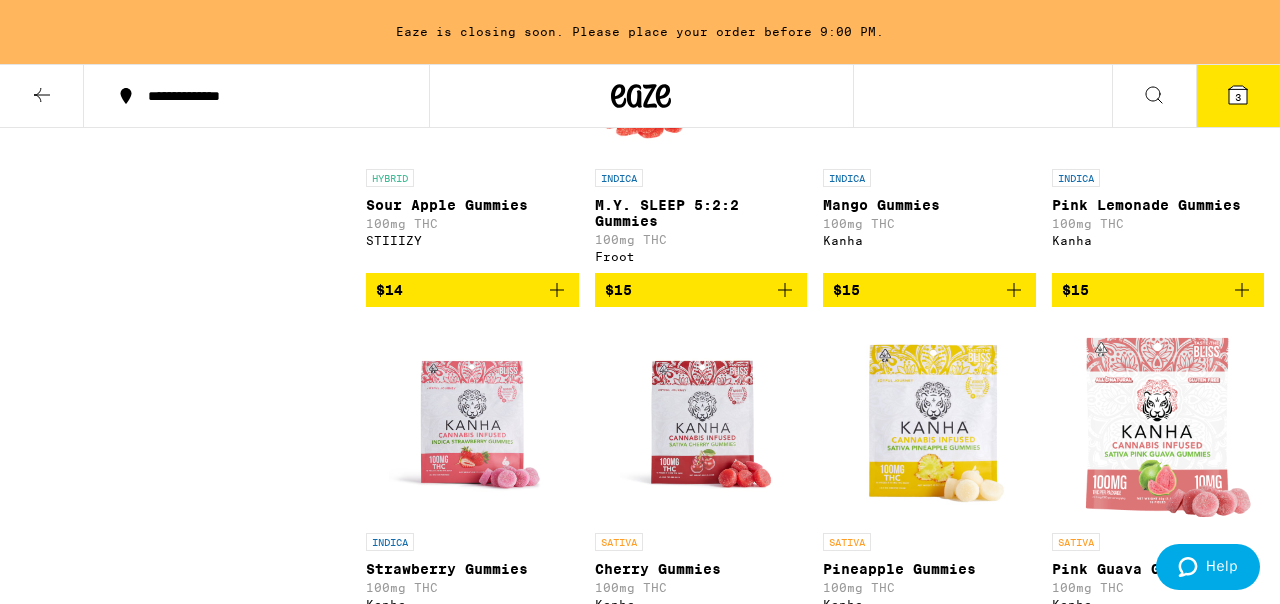 scroll, scrollTop: 2869, scrollLeft: 0, axis: vertical 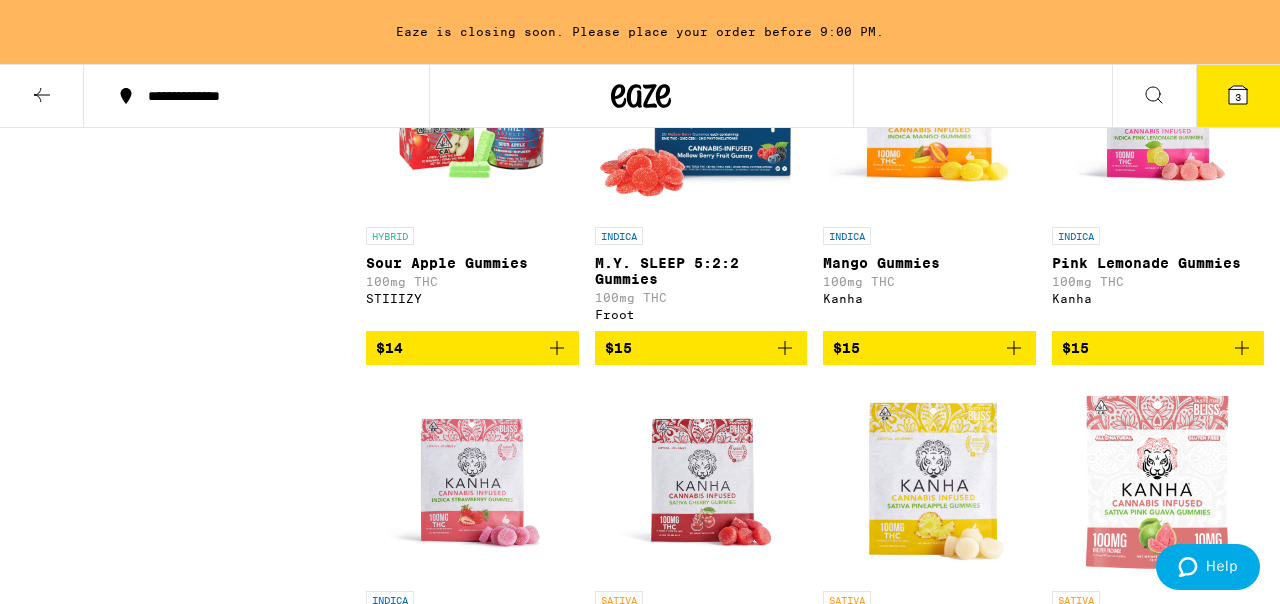 click on "$15" at bounding box center [701, 348] 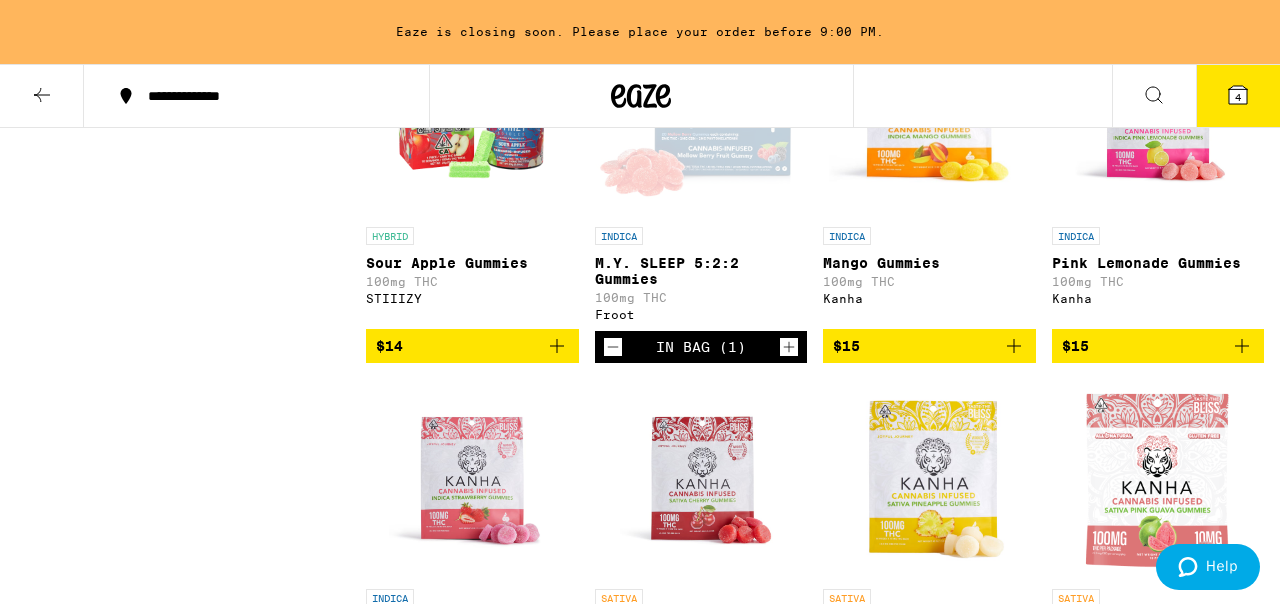 click 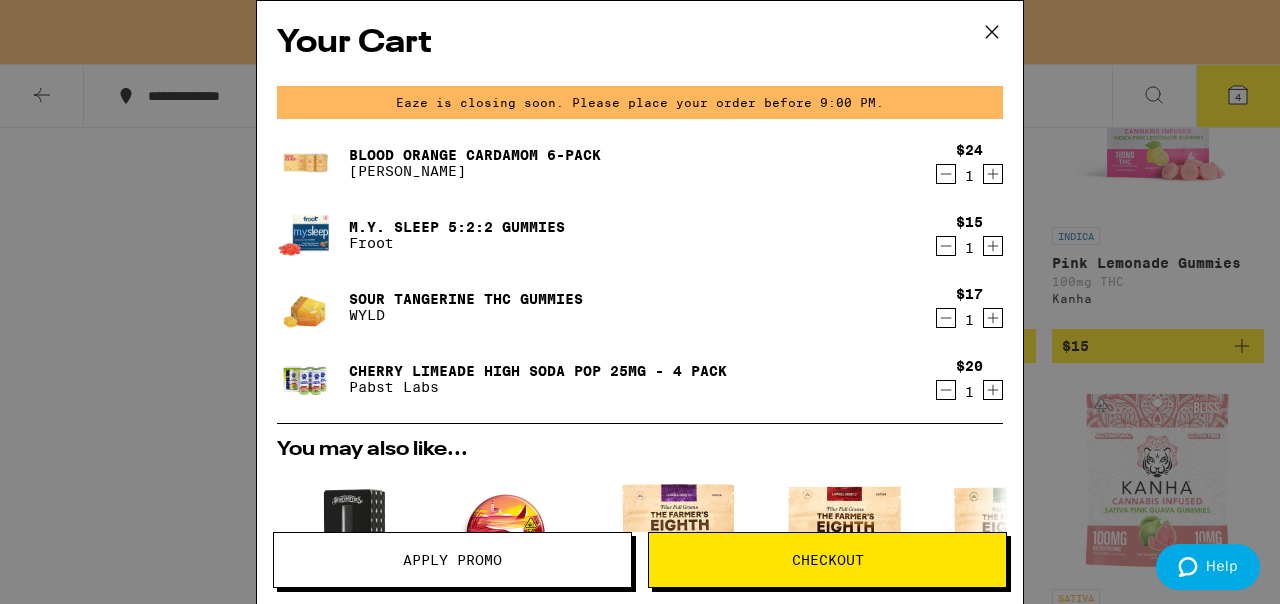 click on "Checkout" at bounding box center [827, 560] 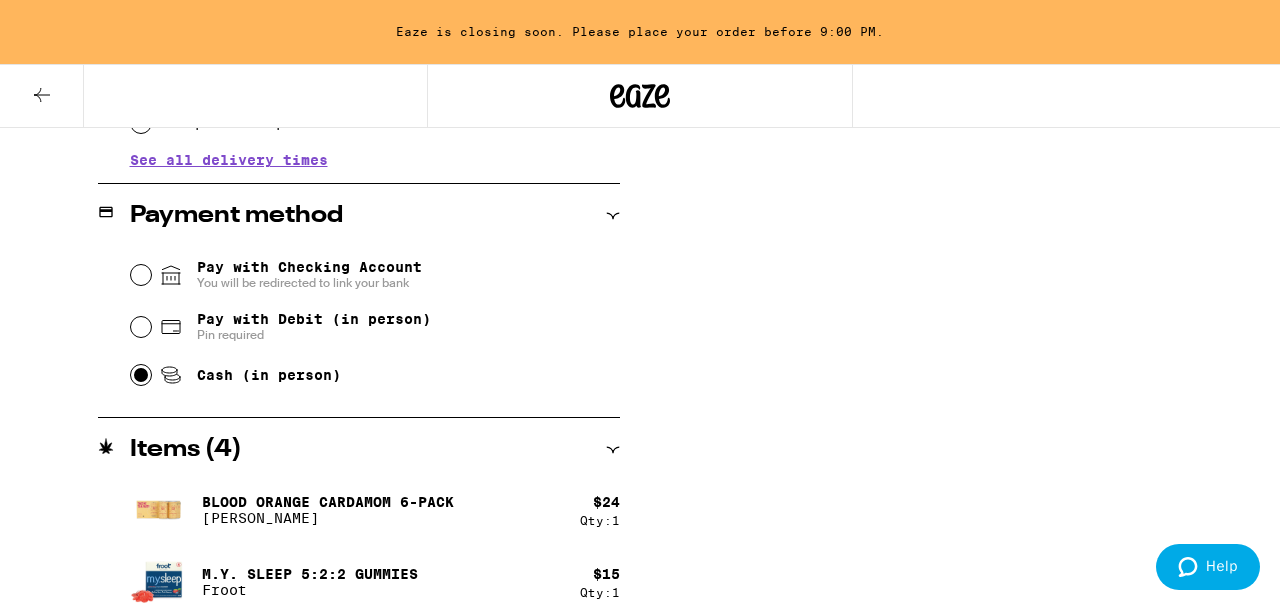 scroll, scrollTop: 794, scrollLeft: 0, axis: vertical 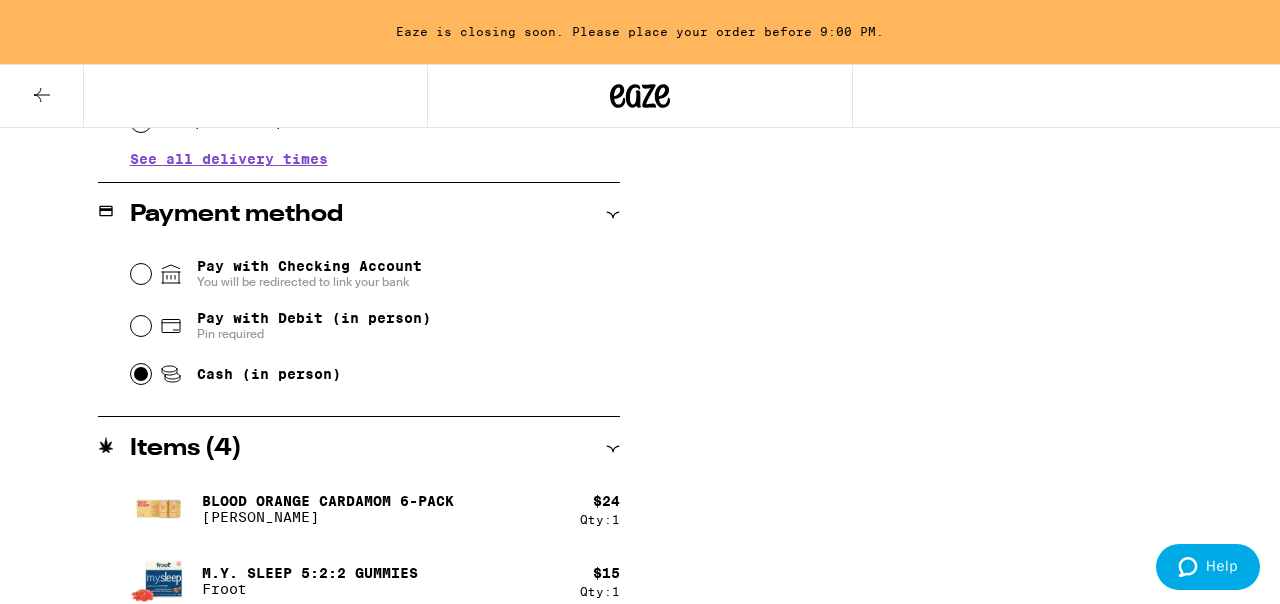 click on "Pay with Checking Account You will be redirected to link your bank" at bounding box center [309, 274] 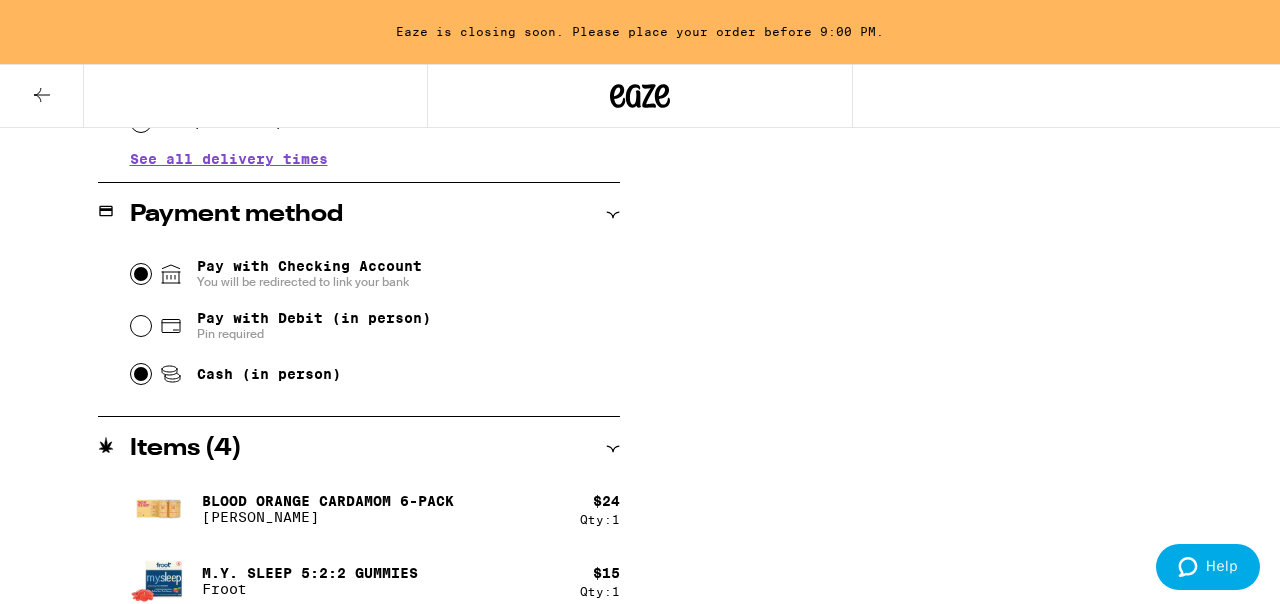 click on "Pay with Checking Account You will be redirected to link your bank" at bounding box center [141, 274] 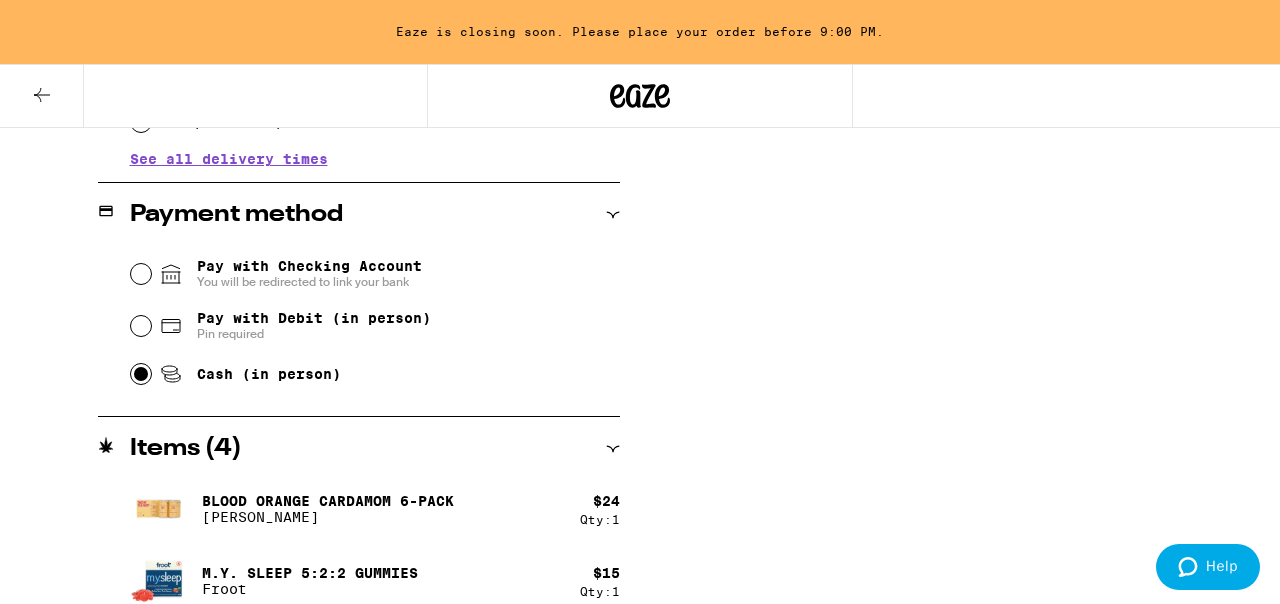 click on "Cash (in person)" at bounding box center [269, 374] 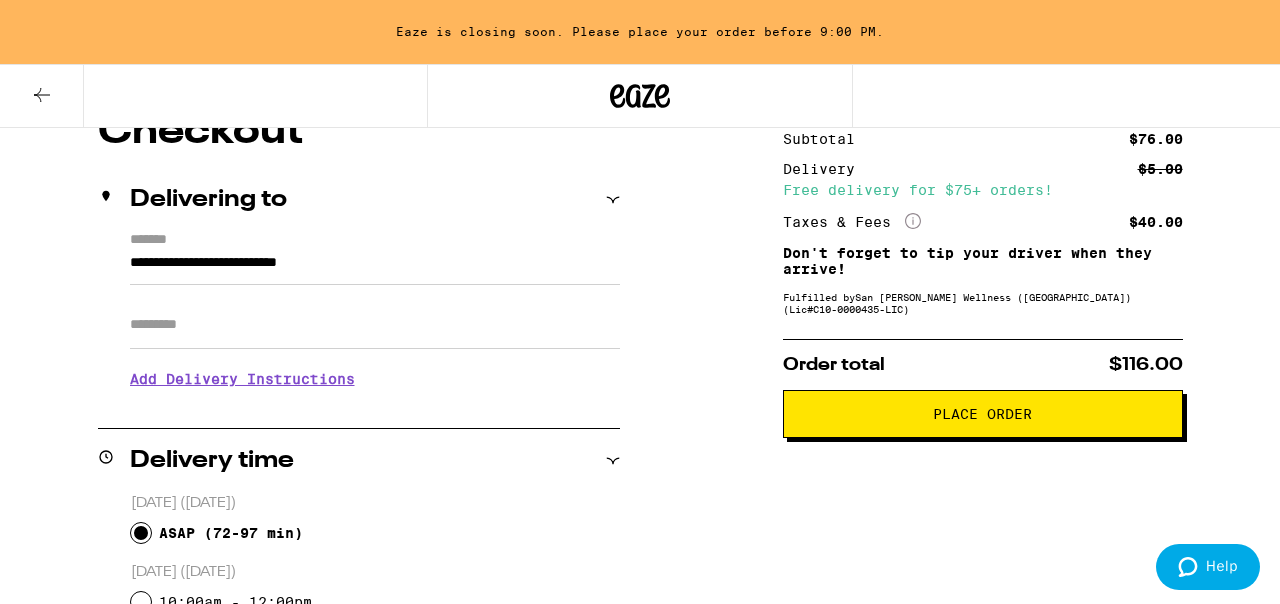 scroll, scrollTop: 203, scrollLeft: 0, axis: vertical 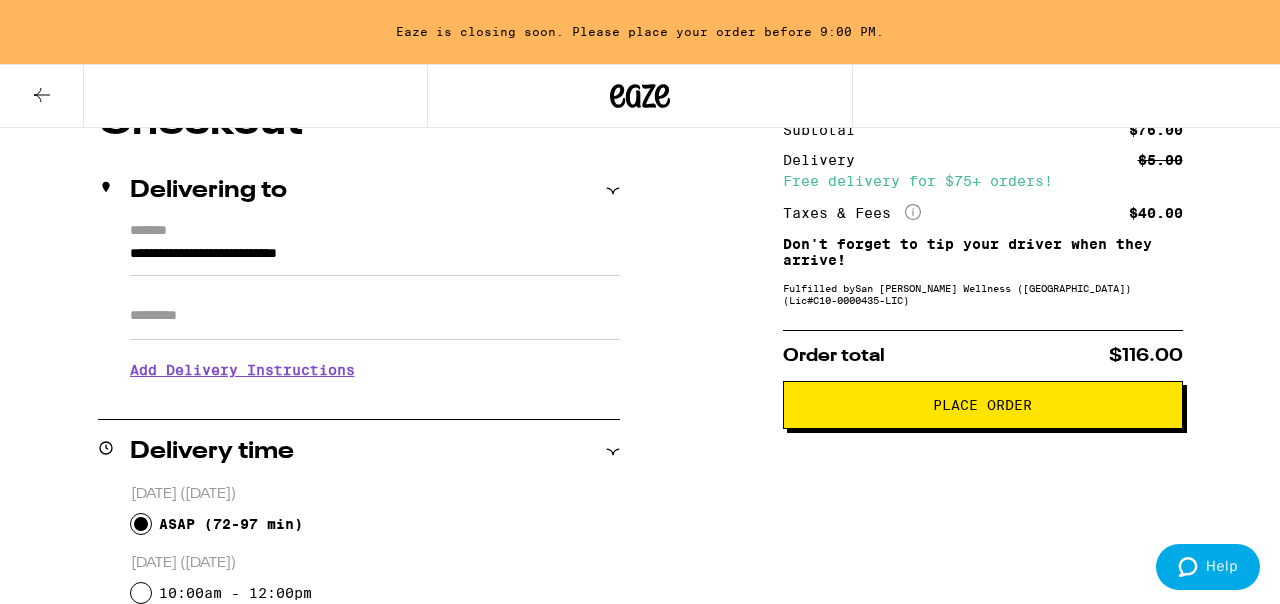 click on "Place Order" at bounding box center (983, 405) 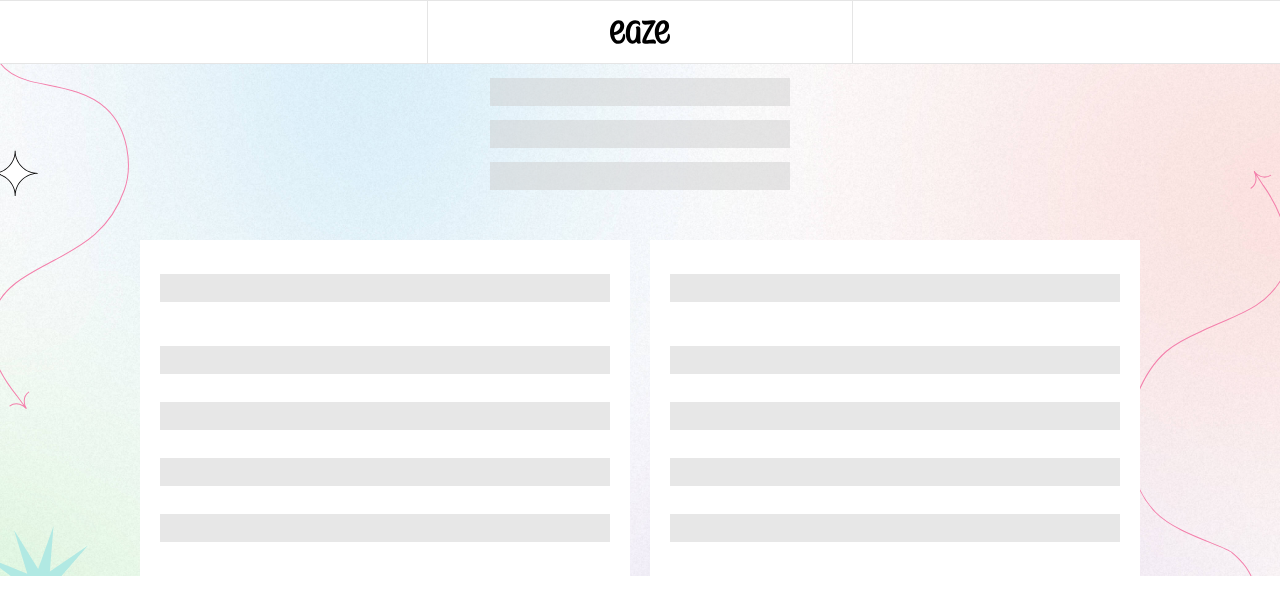 scroll, scrollTop: 0, scrollLeft: 0, axis: both 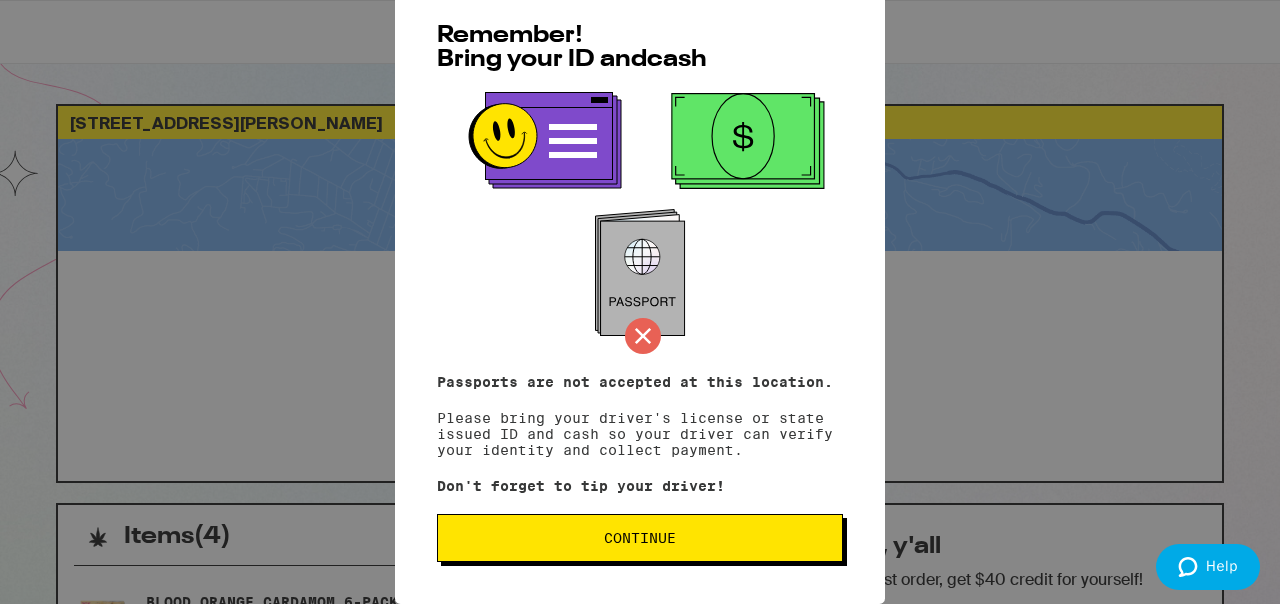 click on "Continue" at bounding box center [640, 538] 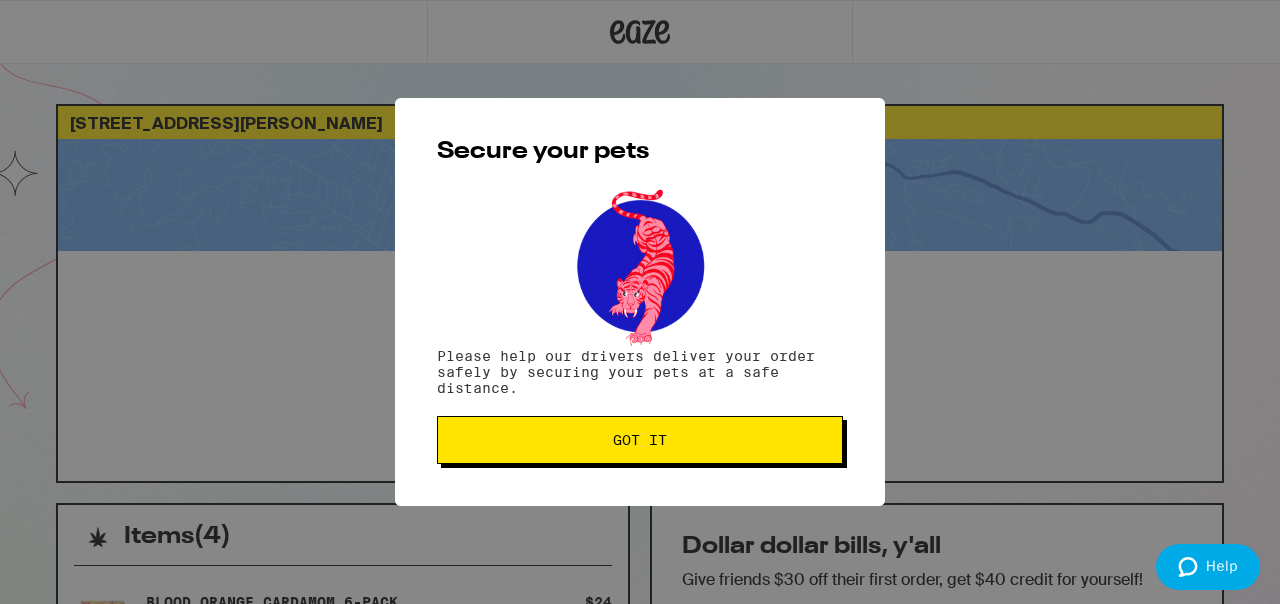 scroll, scrollTop: 0, scrollLeft: 0, axis: both 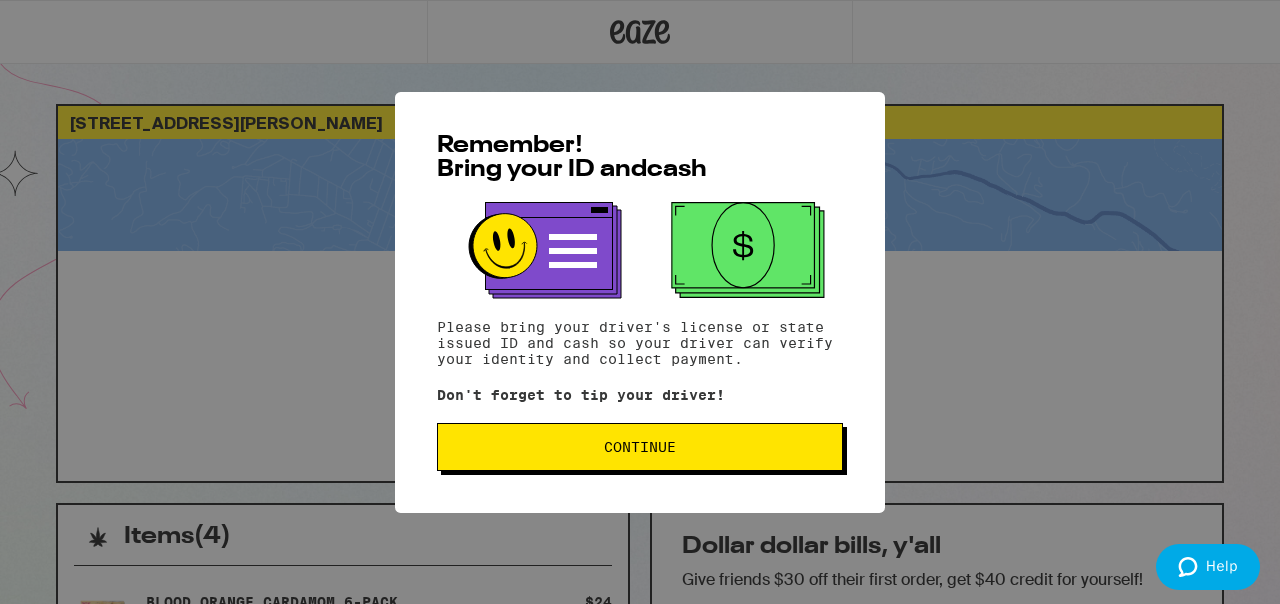 click on "Remember! Bring your ID and  cash Please bring your driver's license or state issued ID and cash so your driver can verify your identity and collect payment. Don't forget to tip your driver! Continue" at bounding box center [640, 302] 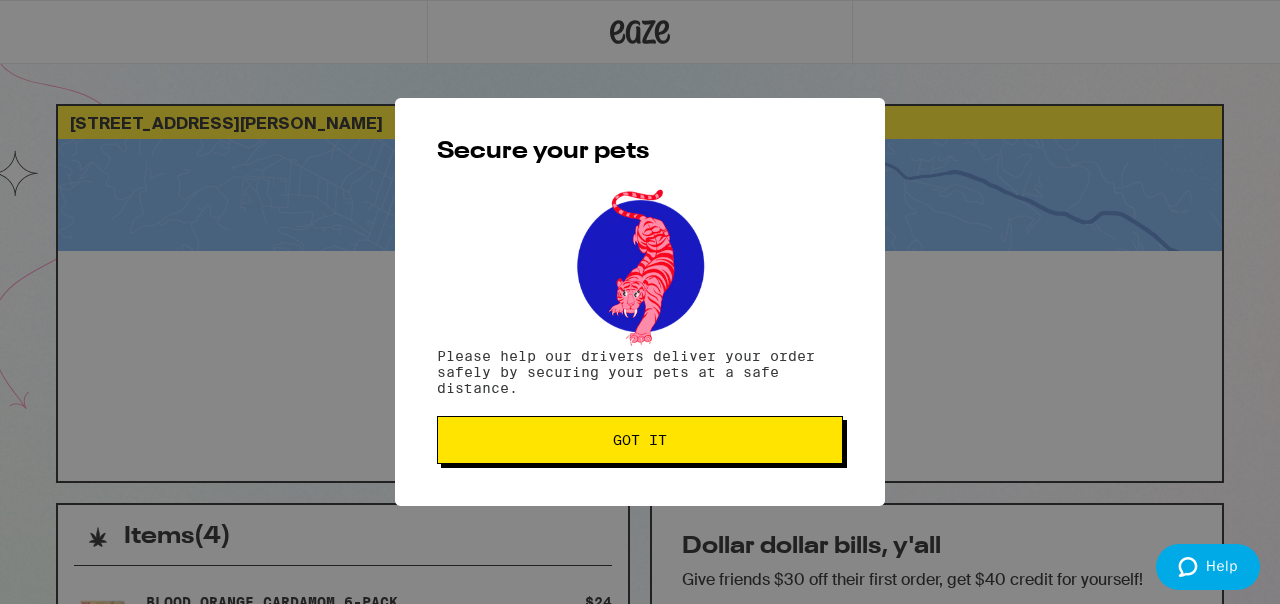 scroll, scrollTop: 0, scrollLeft: 0, axis: both 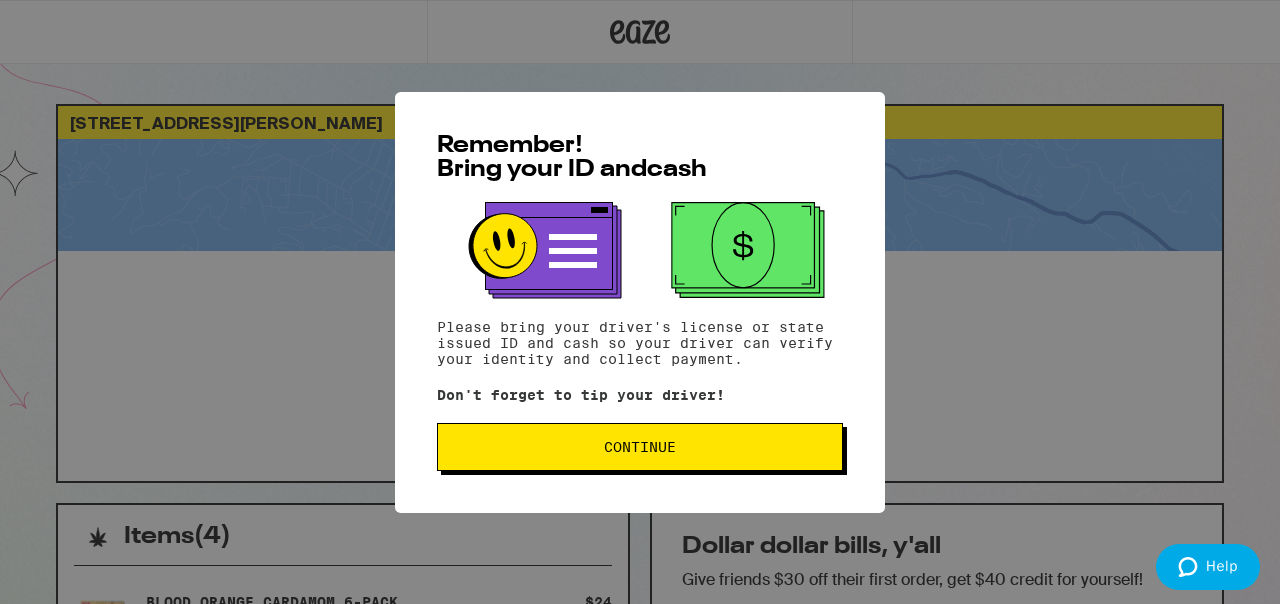 click on "Continue" at bounding box center [640, 447] 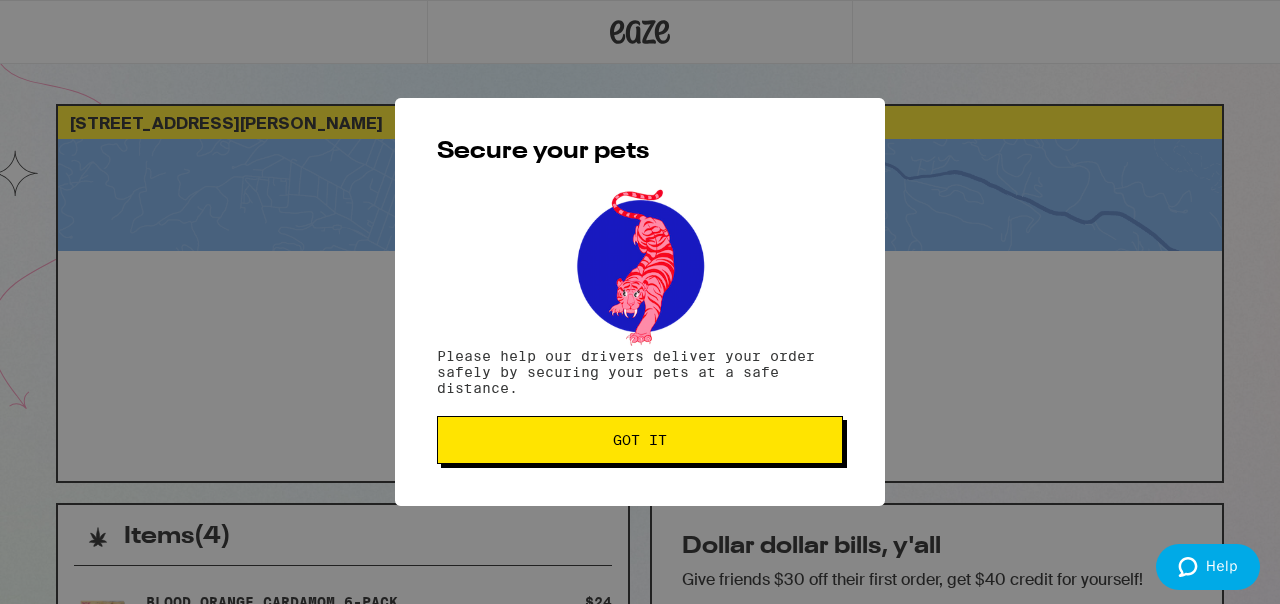 click on "Got it" at bounding box center (640, 440) 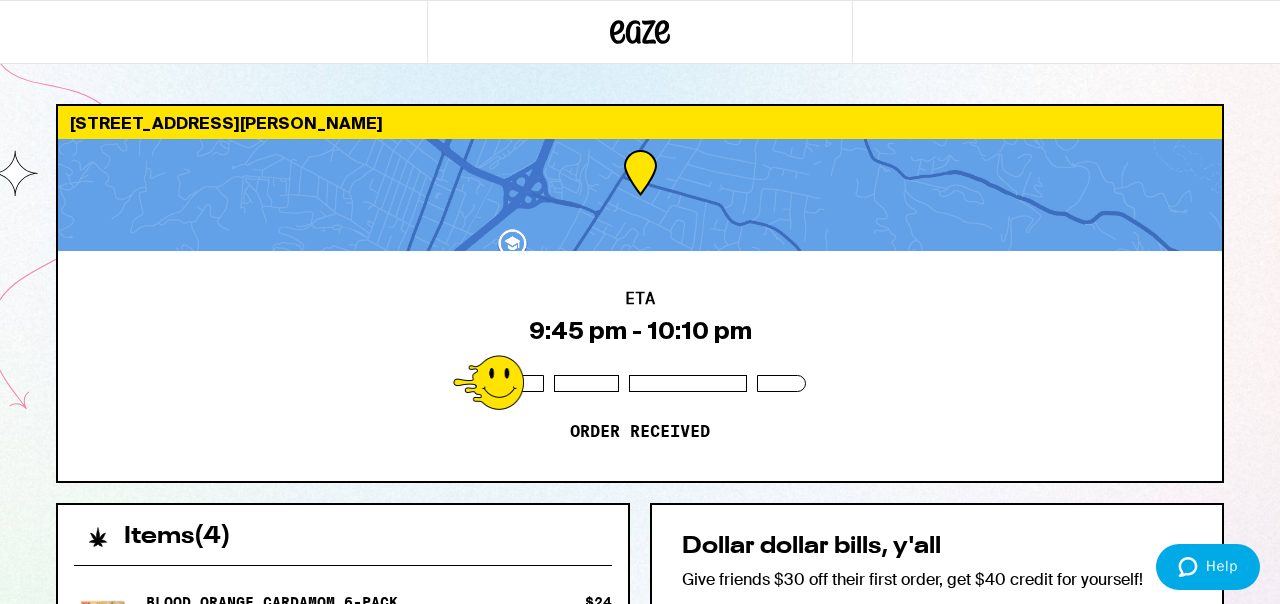 scroll, scrollTop: 0, scrollLeft: 0, axis: both 